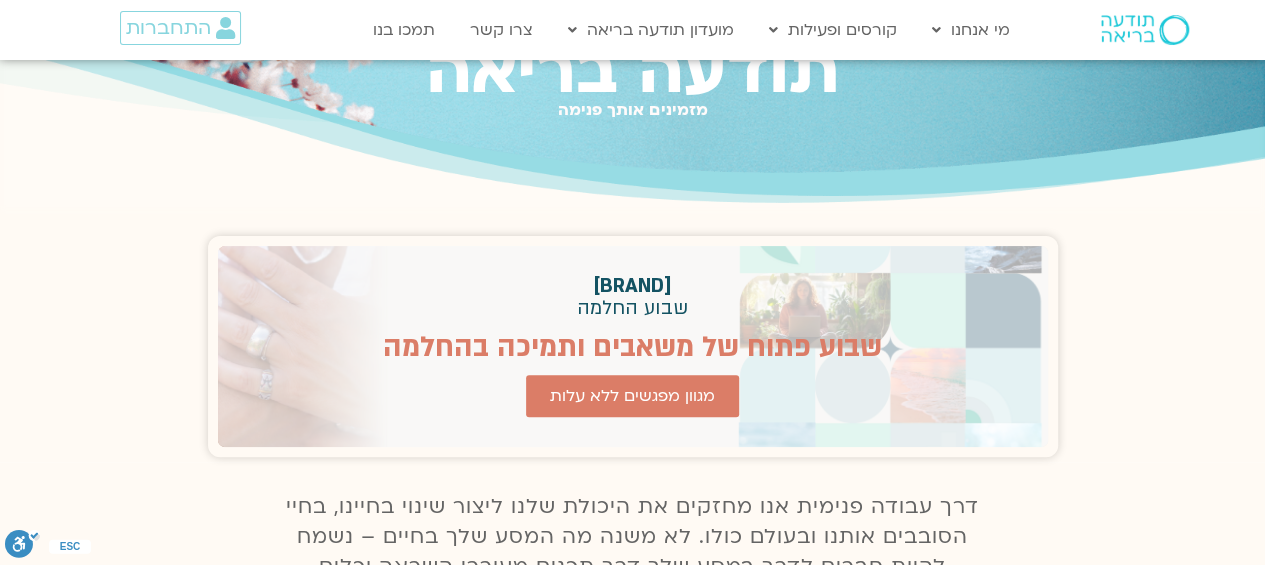 scroll, scrollTop: 200, scrollLeft: 0, axis: vertical 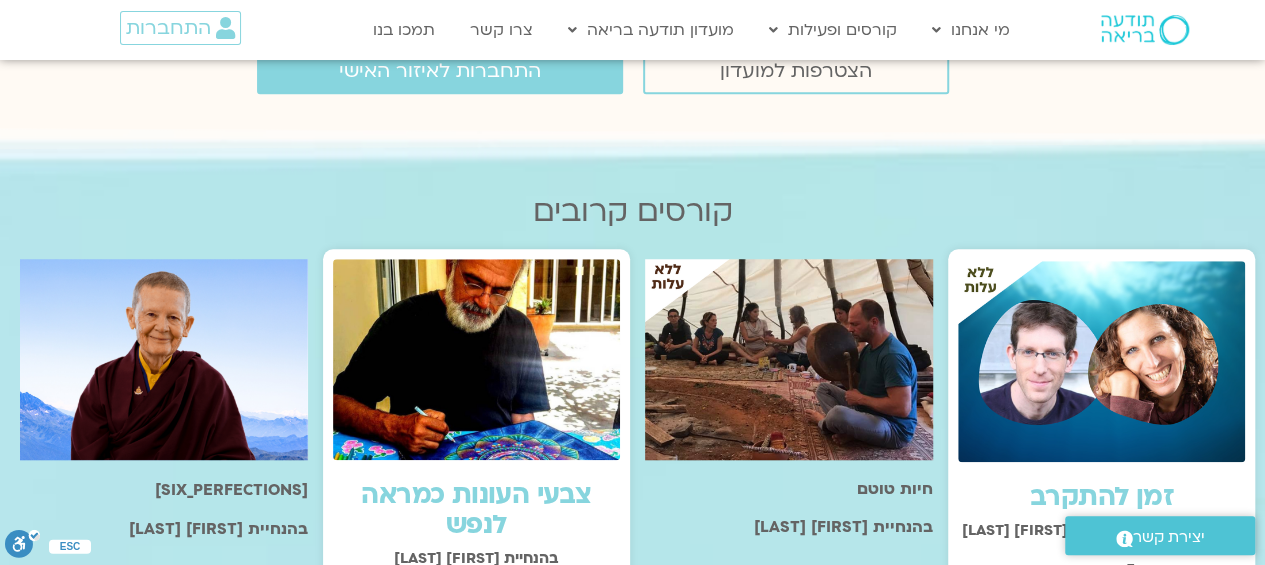 click at bounding box center [789, 901] 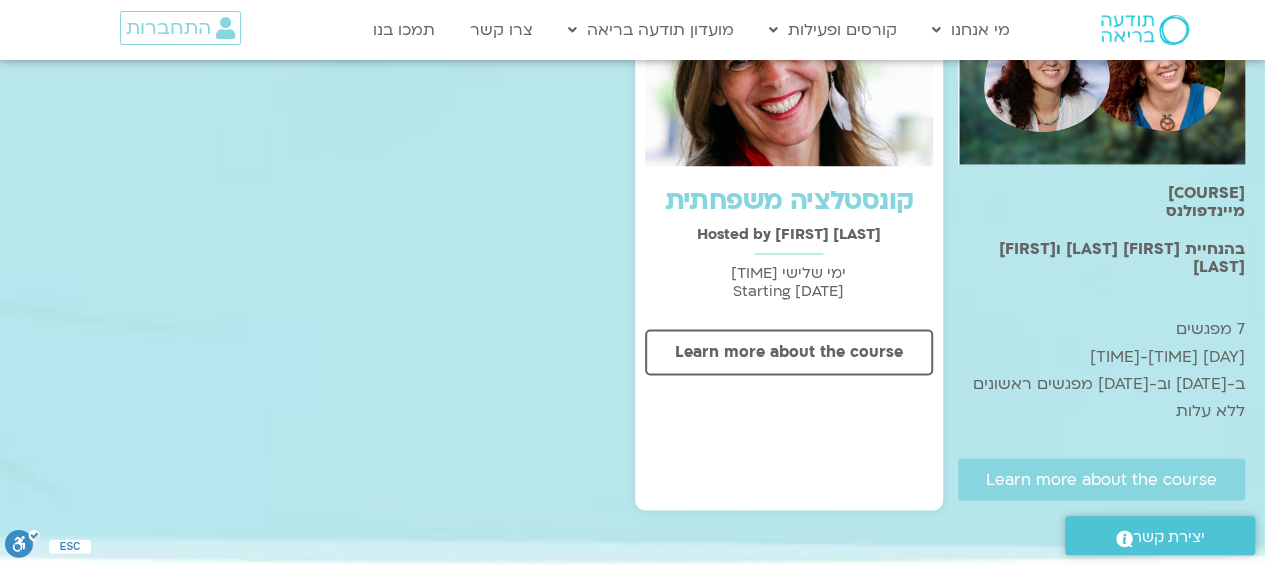 scroll, scrollTop: 1600, scrollLeft: 0, axis: vertical 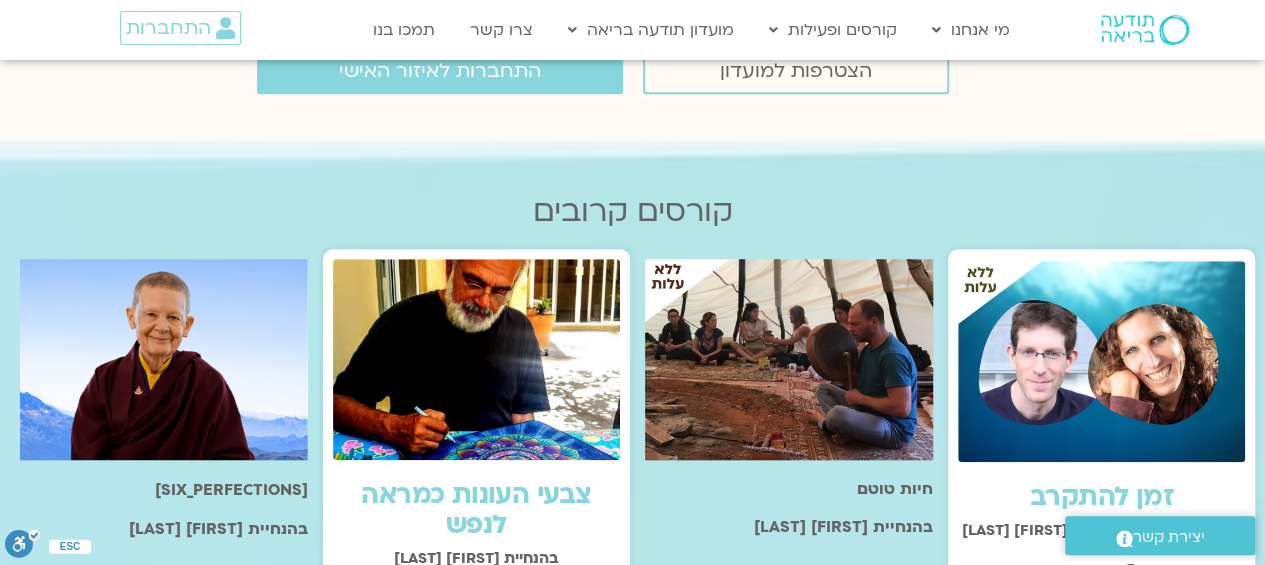 click at bounding box center (789, 359) 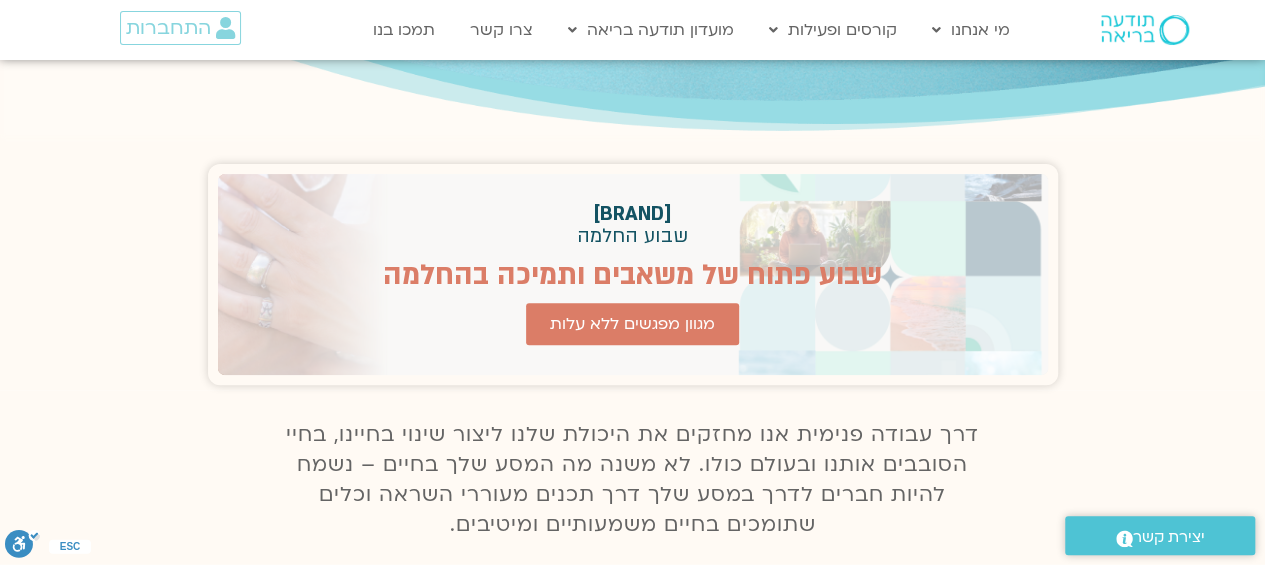 scroll, scrollTop: 300, scrollLeft: 0, axis: vertical 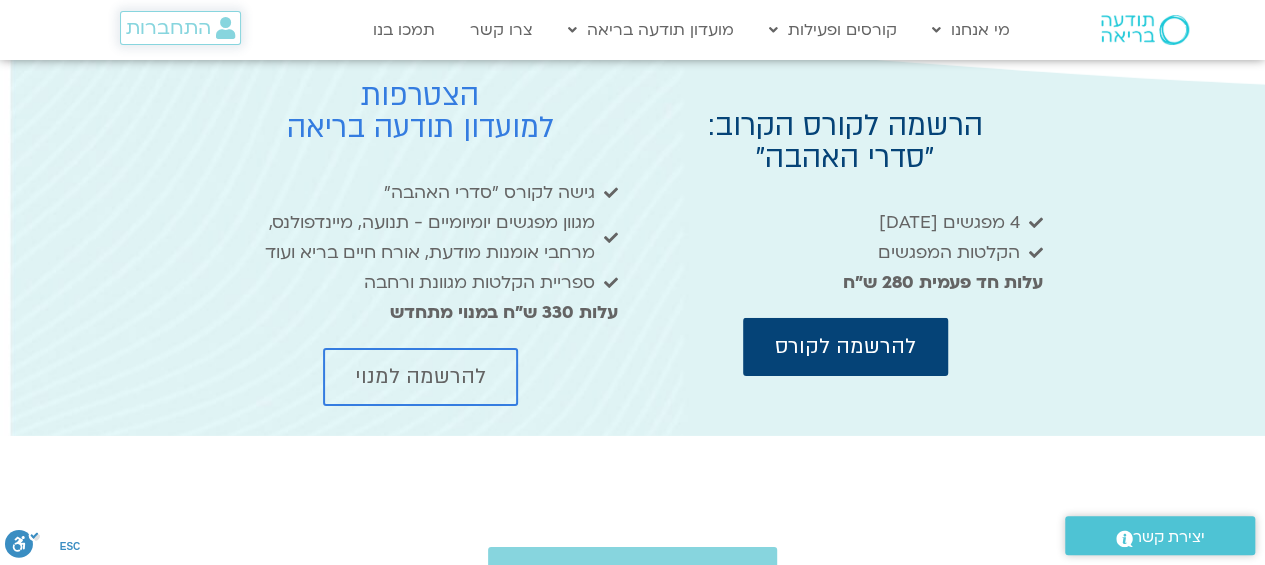 click on "התחברות" at bounding box center [168, 28] 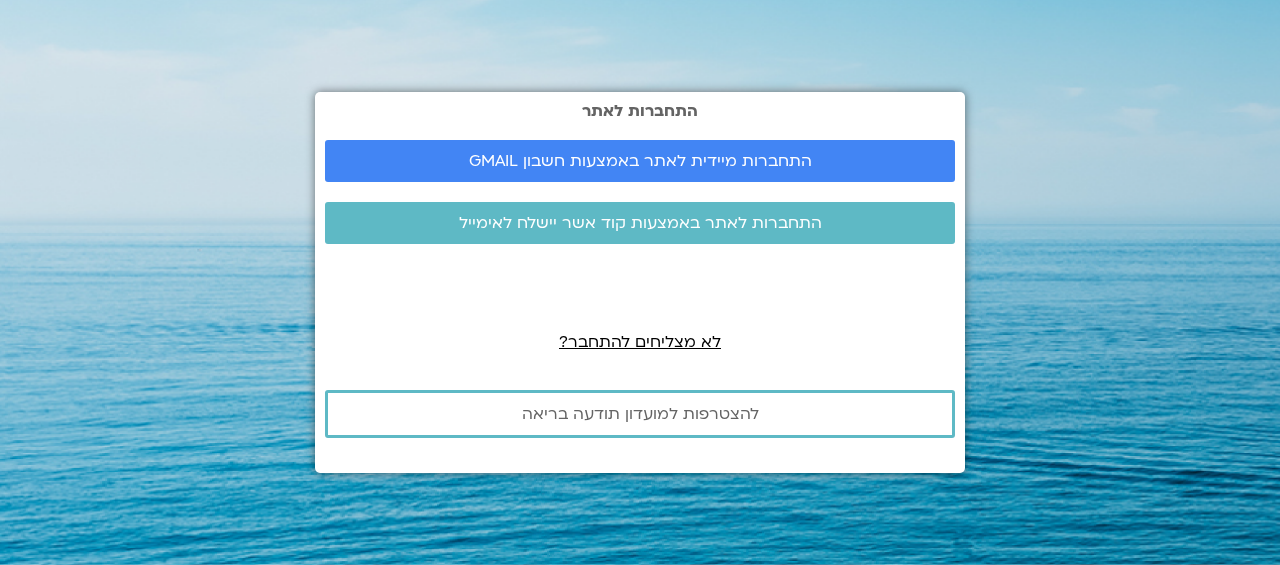 scroll, scrollTop: 0, scrollLeft: 0, axis: both 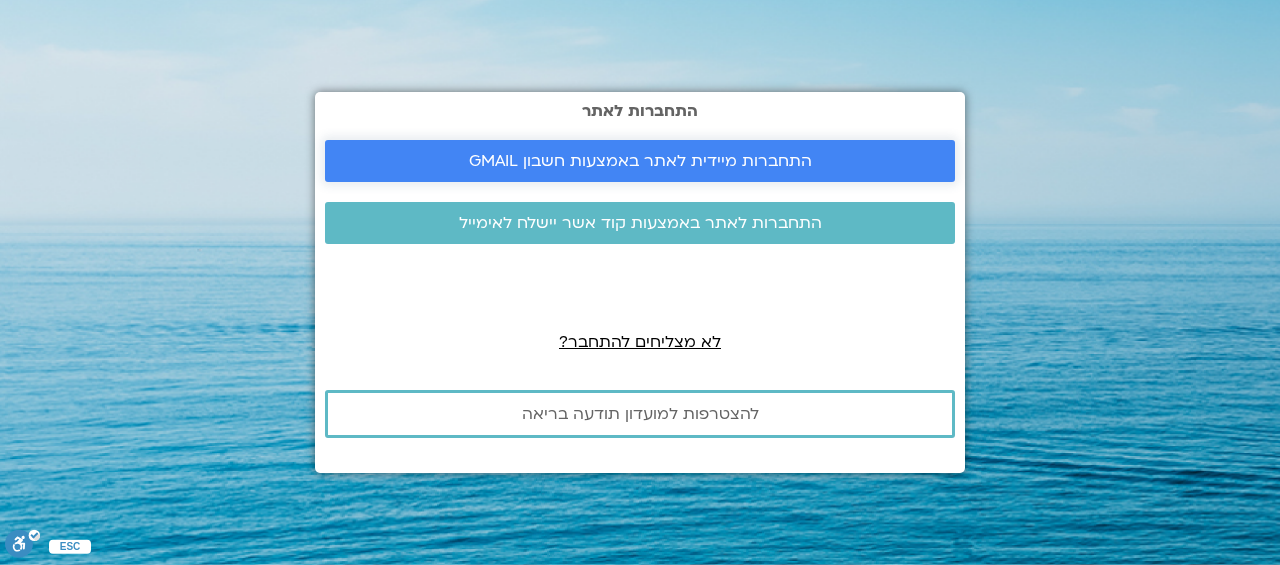 click on "התחברות מיידית לאתר באמצעות חשבון GMAIL" at bounding box center [640, 161] 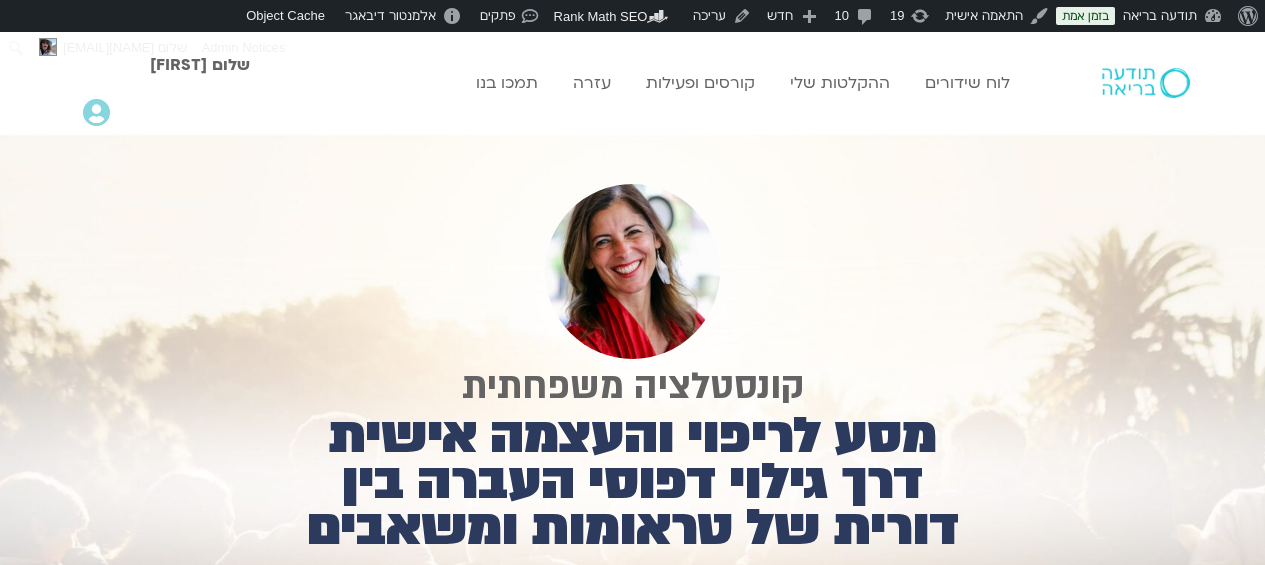 scroll, scrollTop: 0, scrollLeft: 0, axis: both 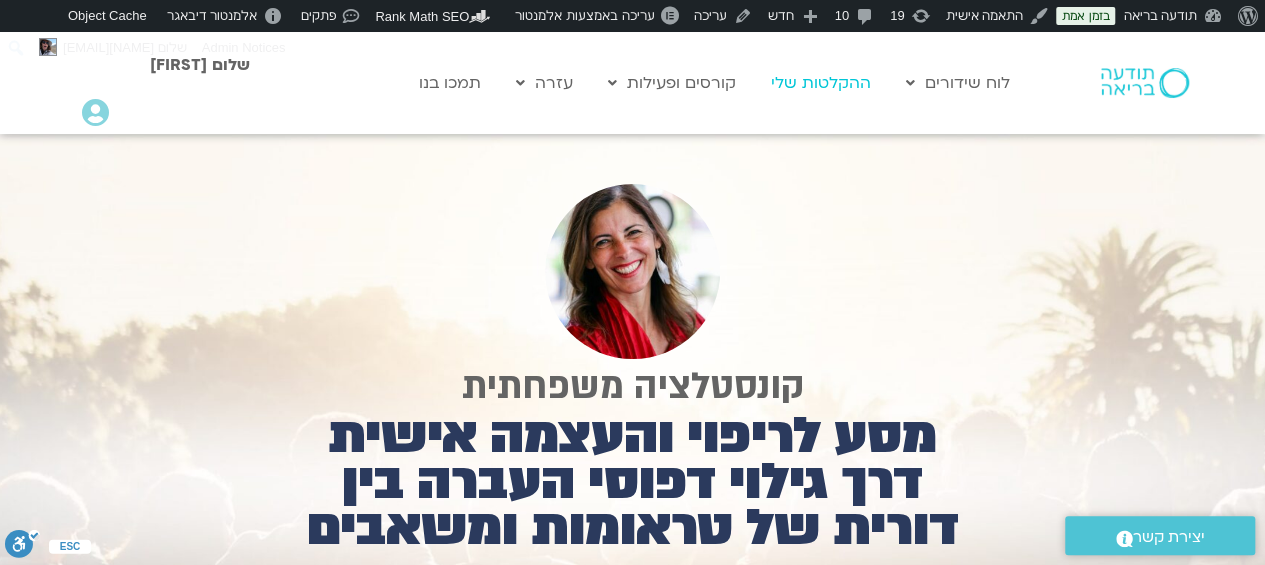 click on "ההקלטות שלי" at bounding box center (821, 83) 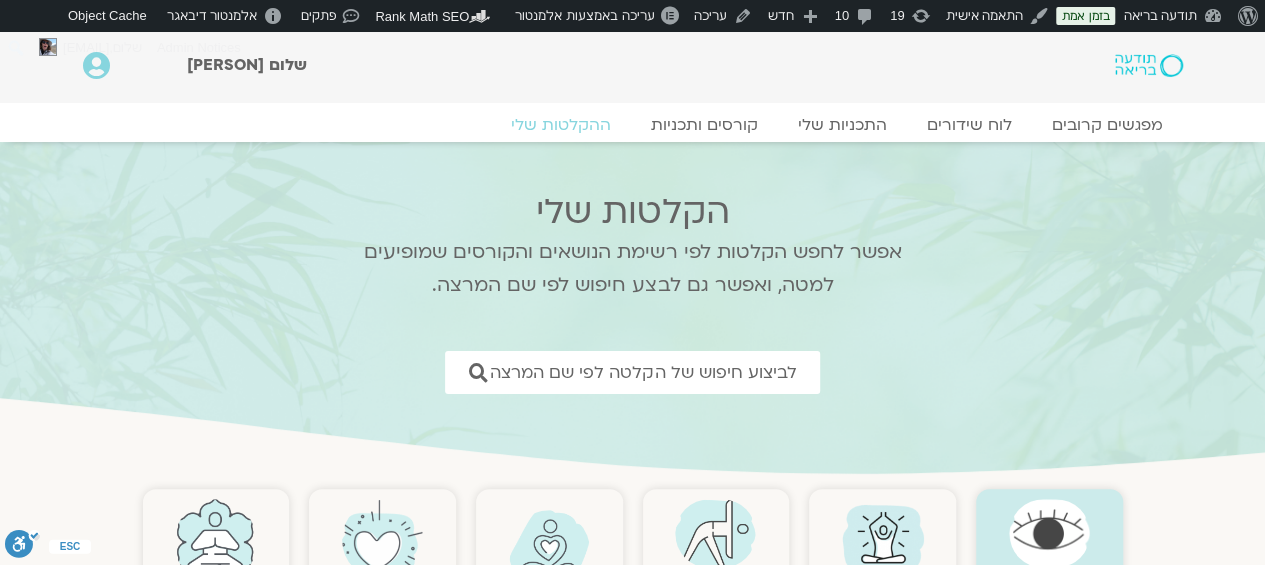 scroll, scrollTop: 200, scrollLeft: 0, axis: vertical 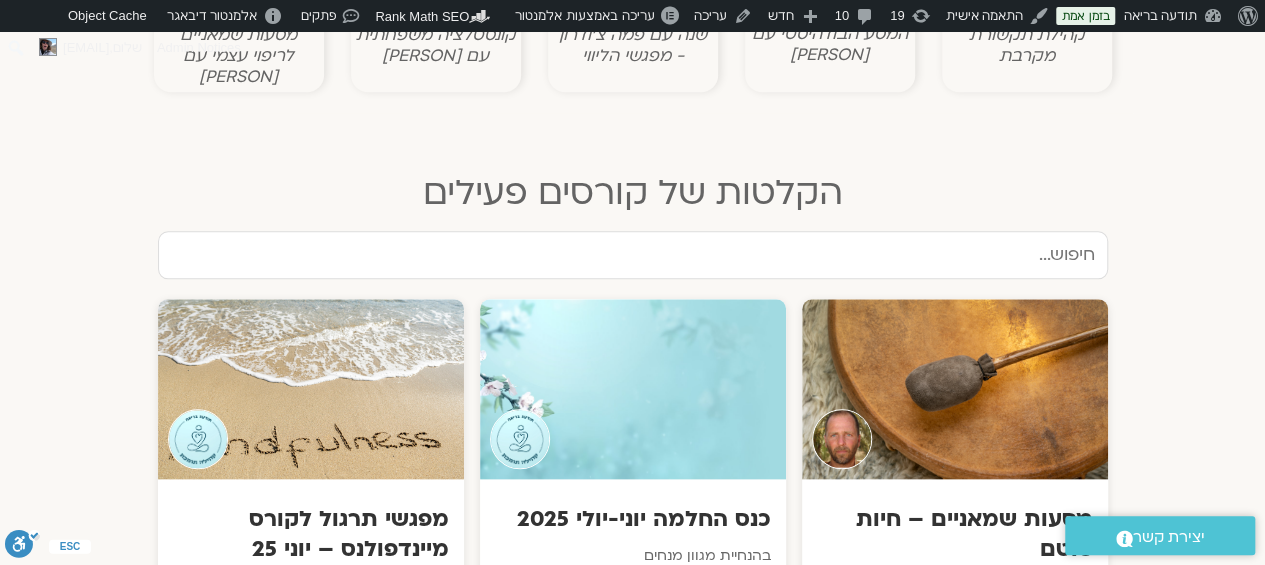 click at bounding box center [633, 255] 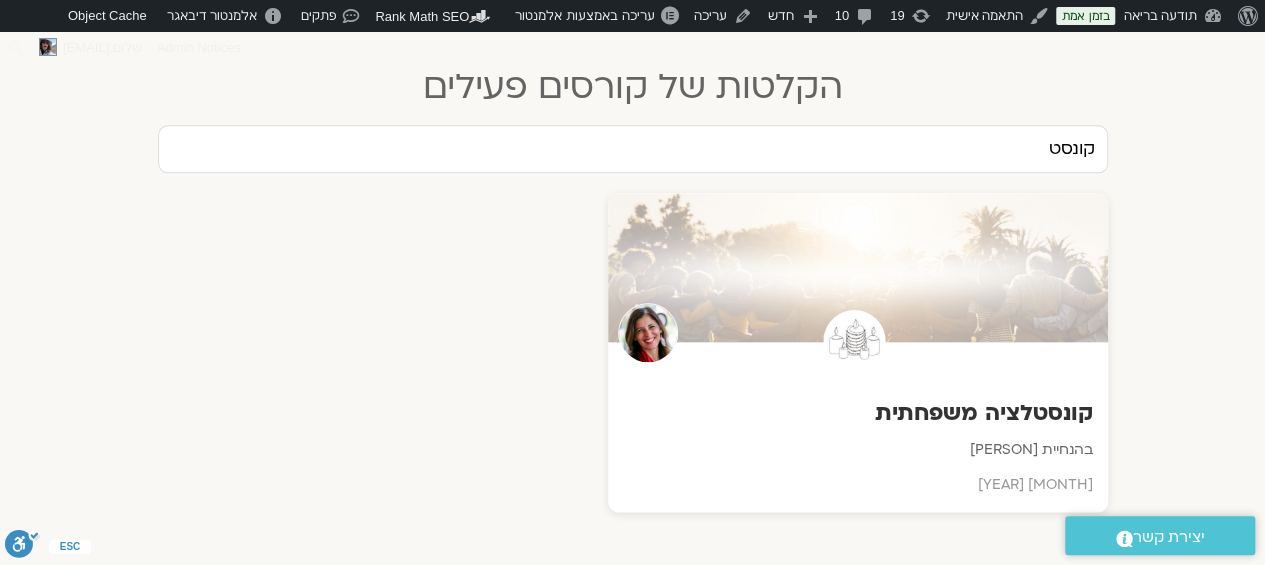 scroll, scrollTop: 1100, scrollLeft: 0, axis: vertical 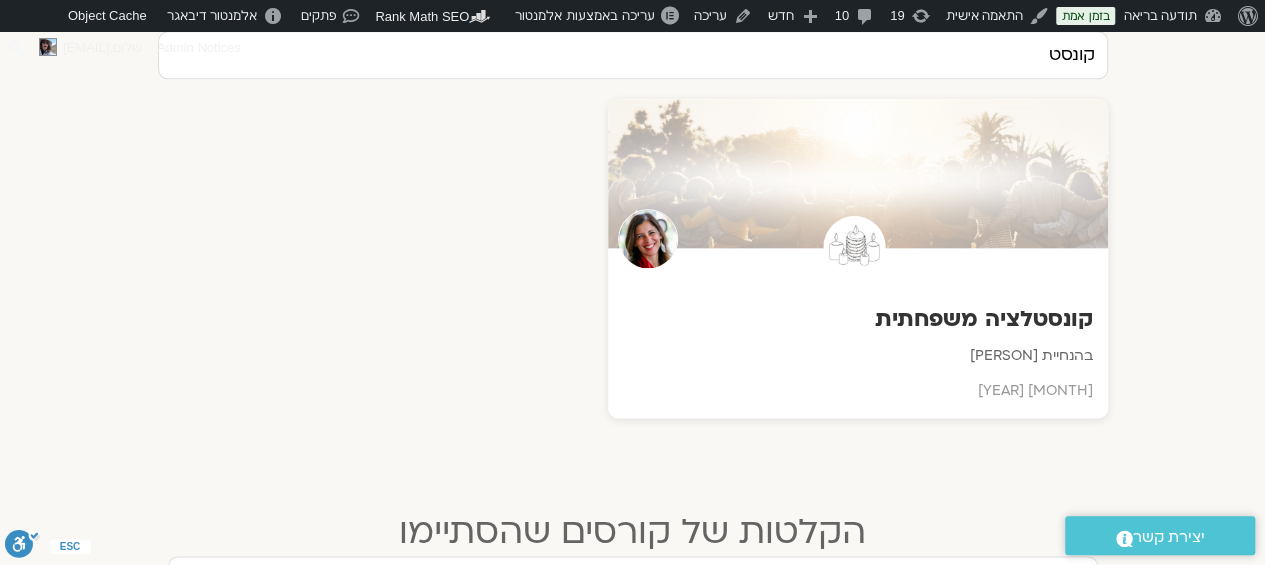type on "קונסט" 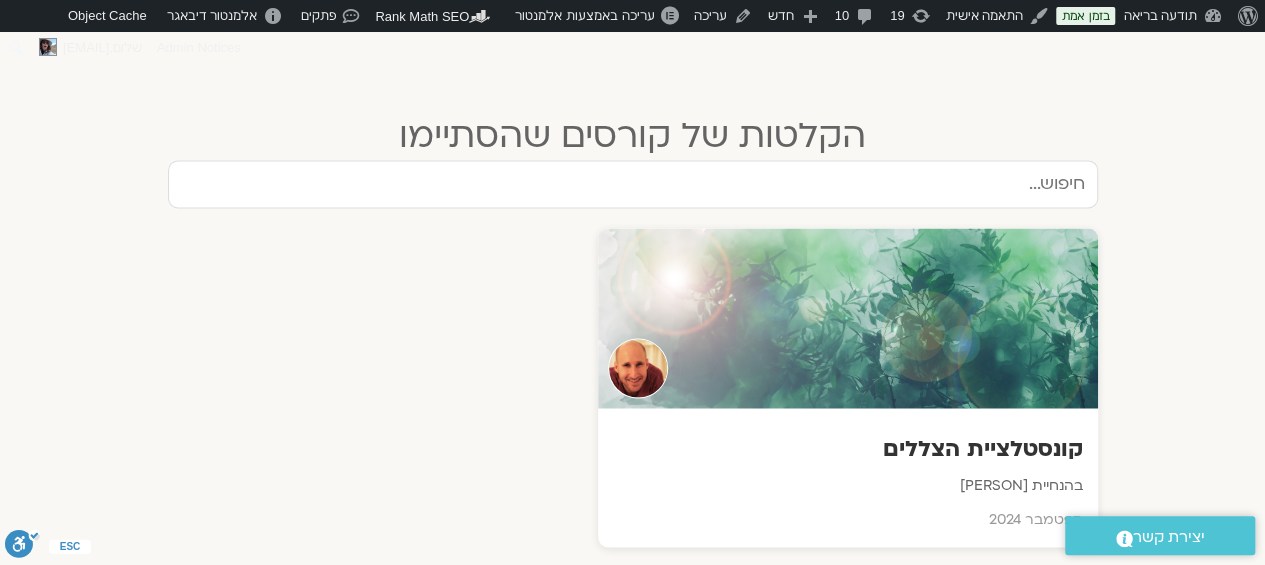 scroll, scrollTop: 1500, scrollLeft: 0, axis: vertical 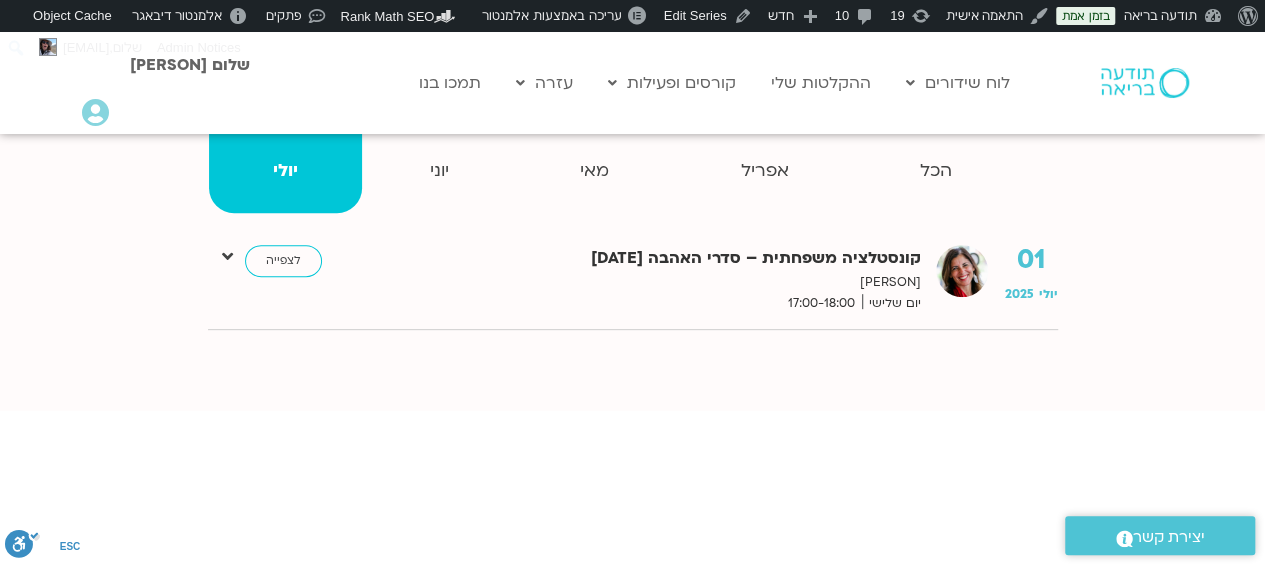 click on "הכל" at bounding box center [935, 171] 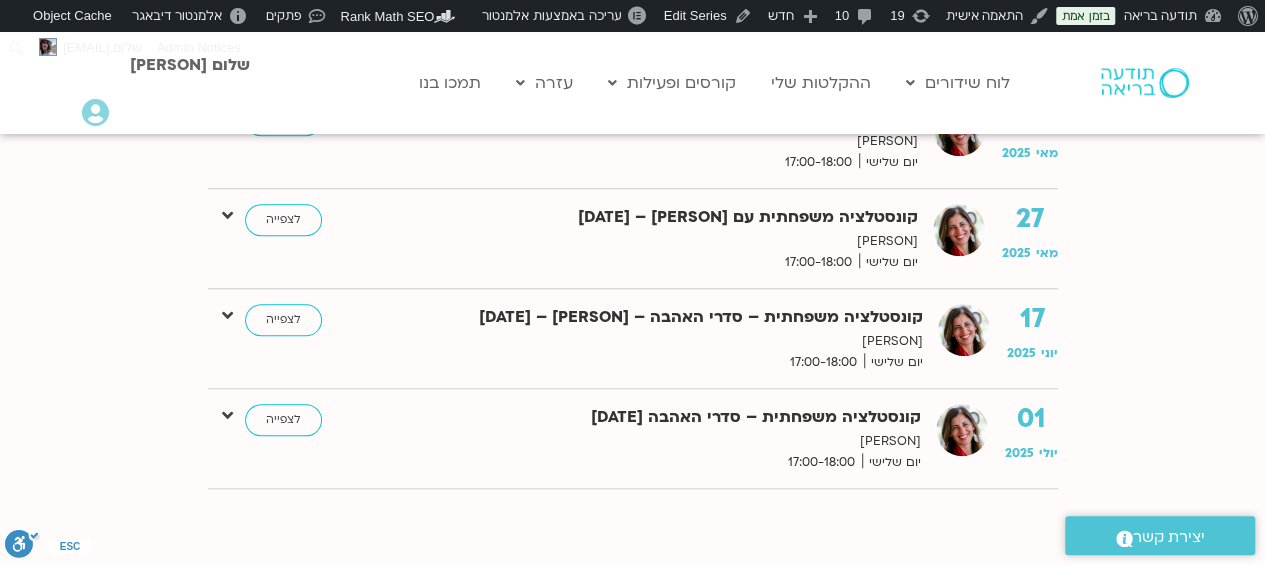 scroll, scrollTop: 800, scrollLeft: 0, axis: vertical 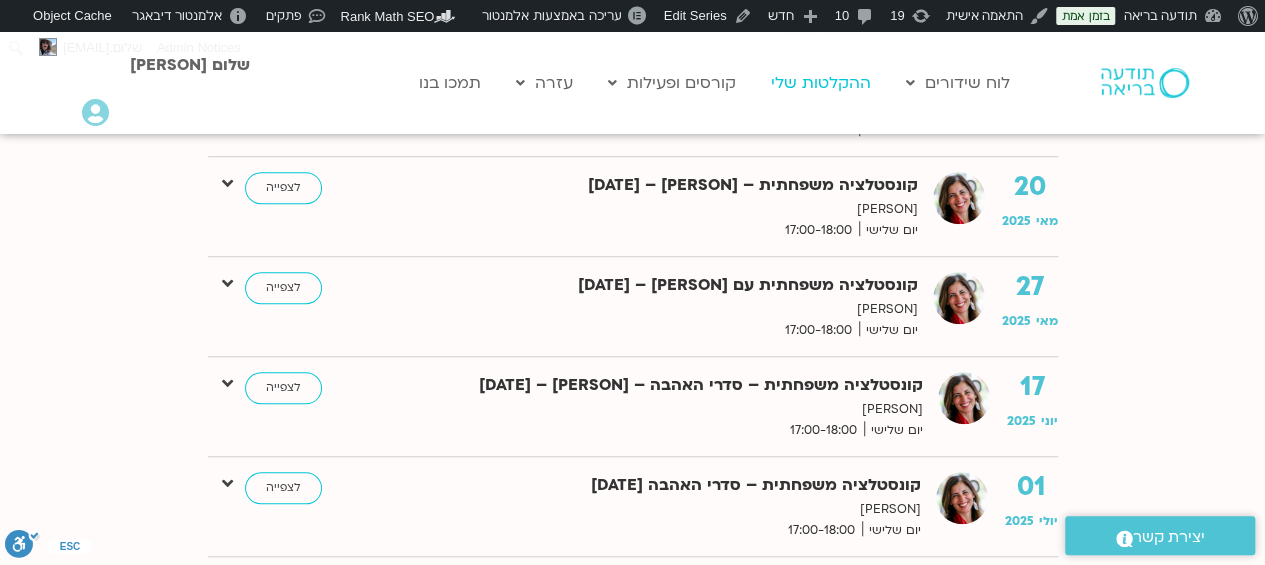 click on "ההקלטות שלי" at bounding box center [821, 83] 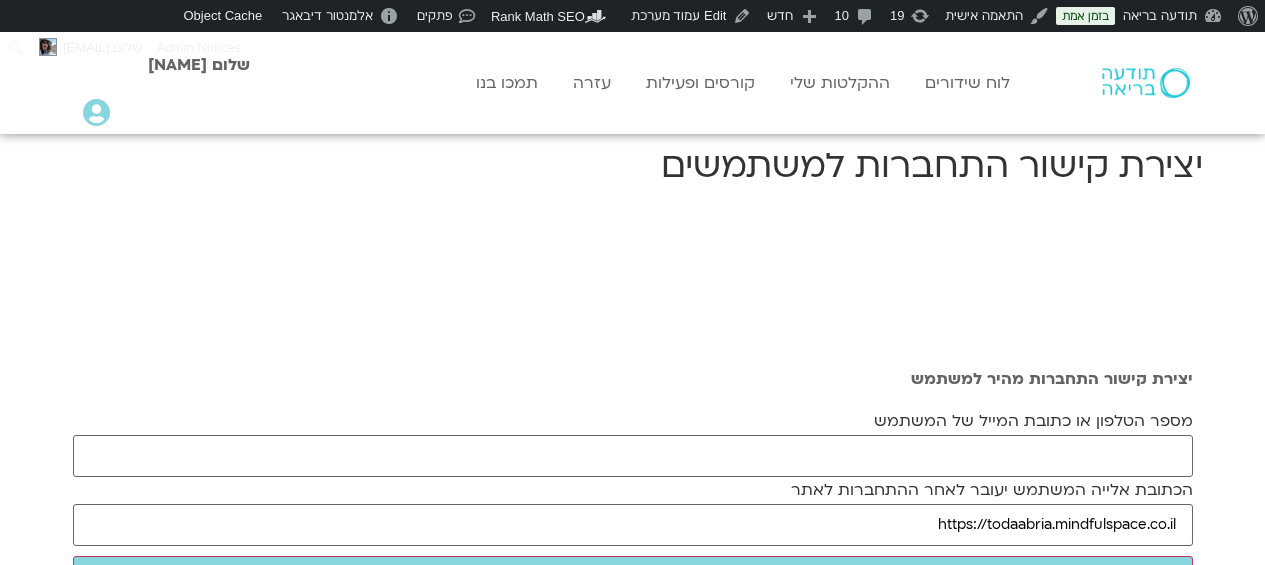 scroll, scrollTop: 0, scrollLeft: 0, axis: both 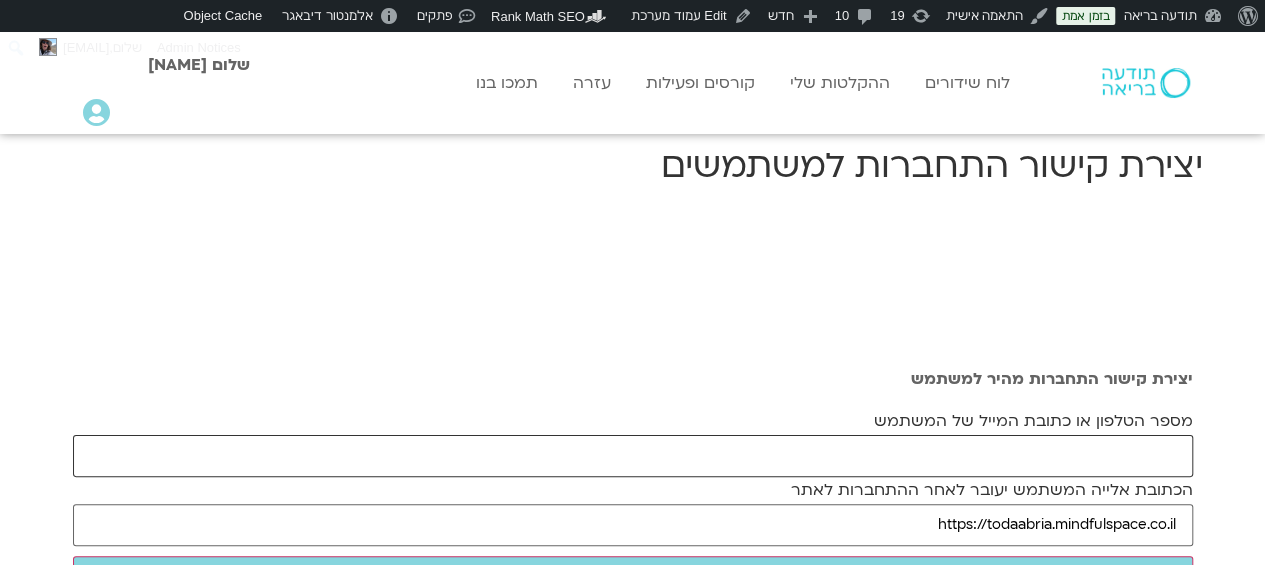 click on "מספר הטלפון או כתובת המייל של המשתמש" at bounding box center [633, 456] 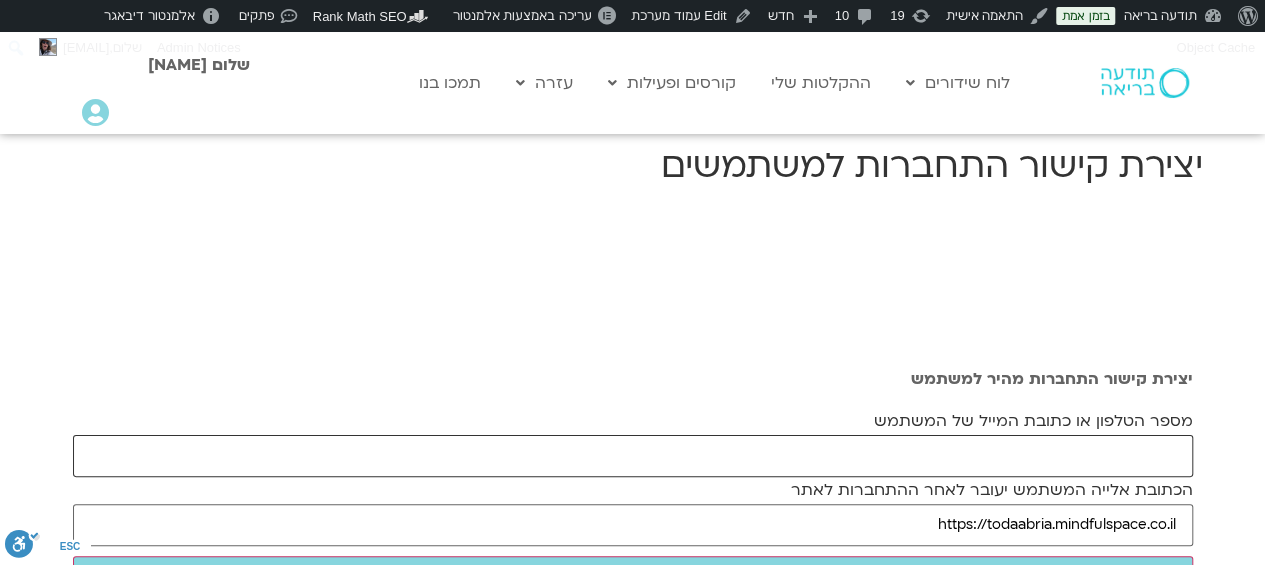 scroll, scrollTop: 0, scrollLeft: 0, axis: both 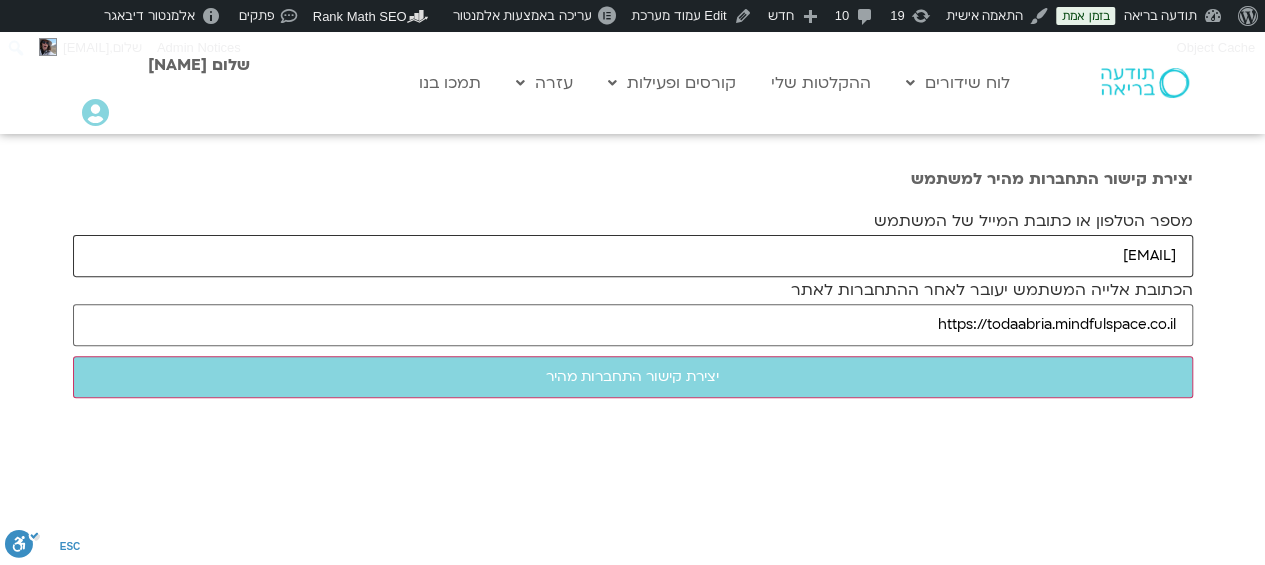 type on "korenmi@gmail.com" 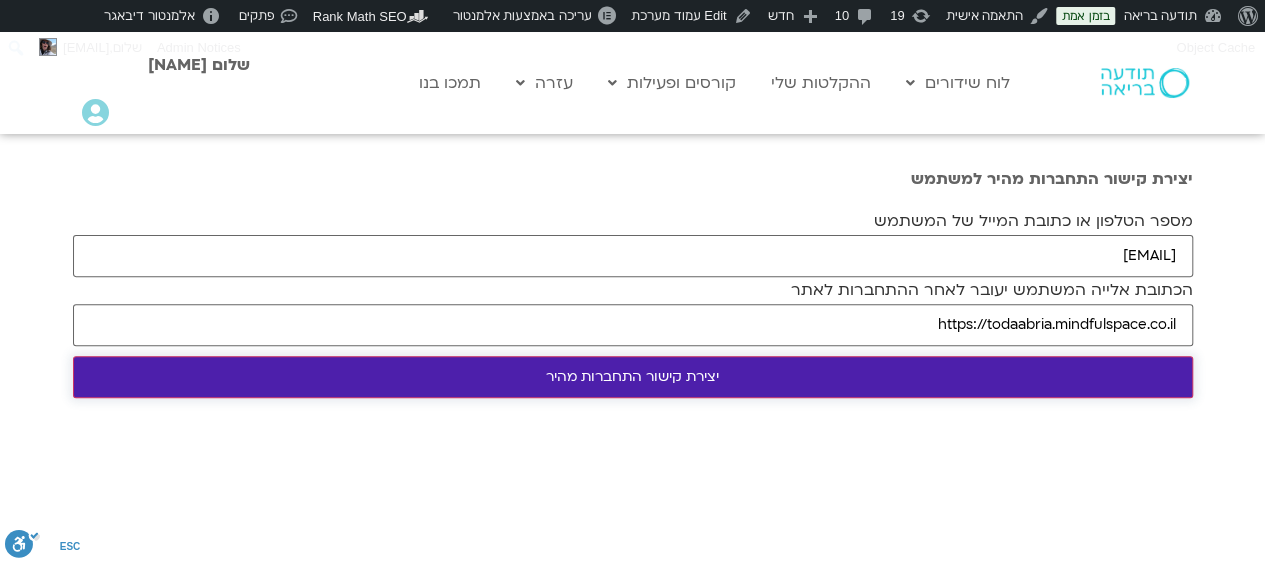 click on "יצירת קישור התחברות מהיר" at bounding box center (633, 377) 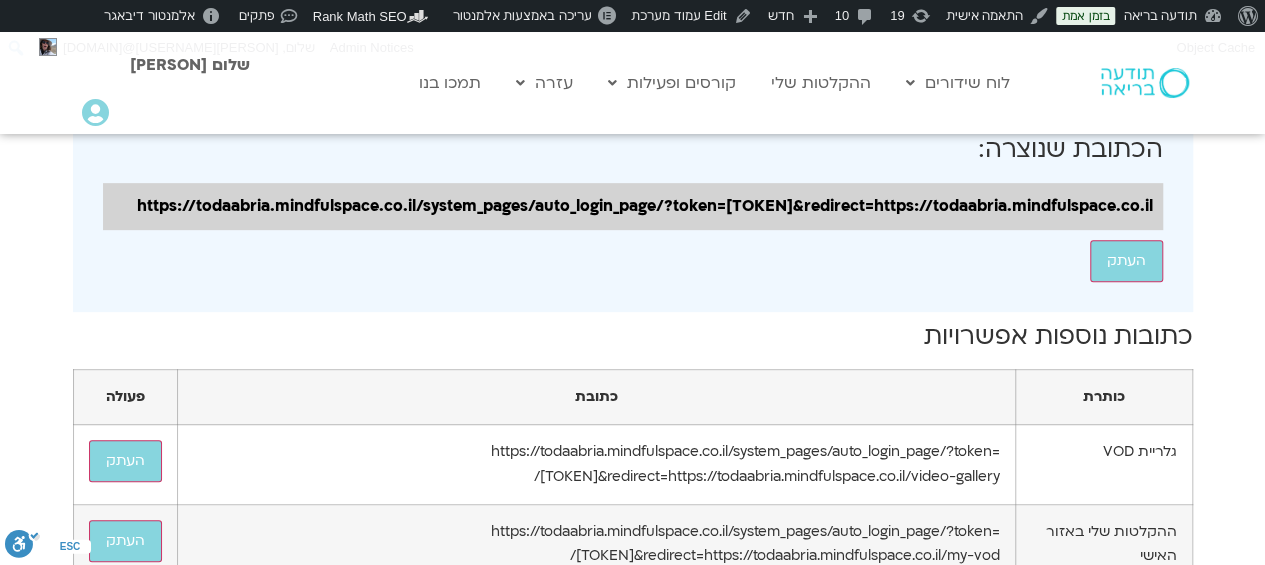 scroll, scrollTop: 400, scrollLeft: 0, axis: vertical 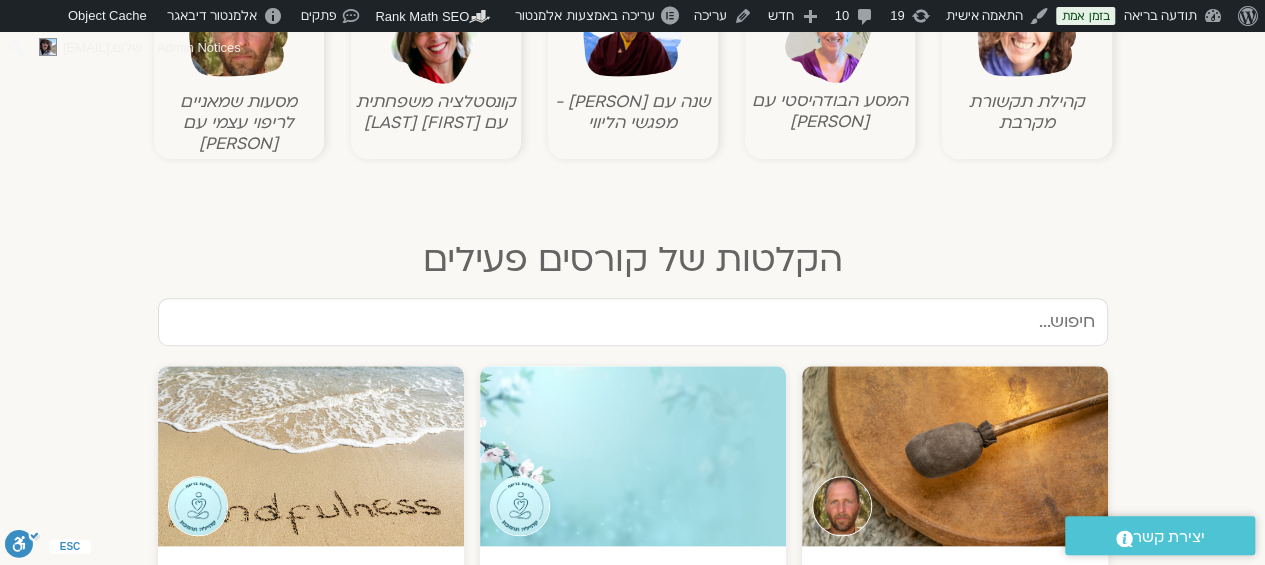 click at bounding box center [633, 322] 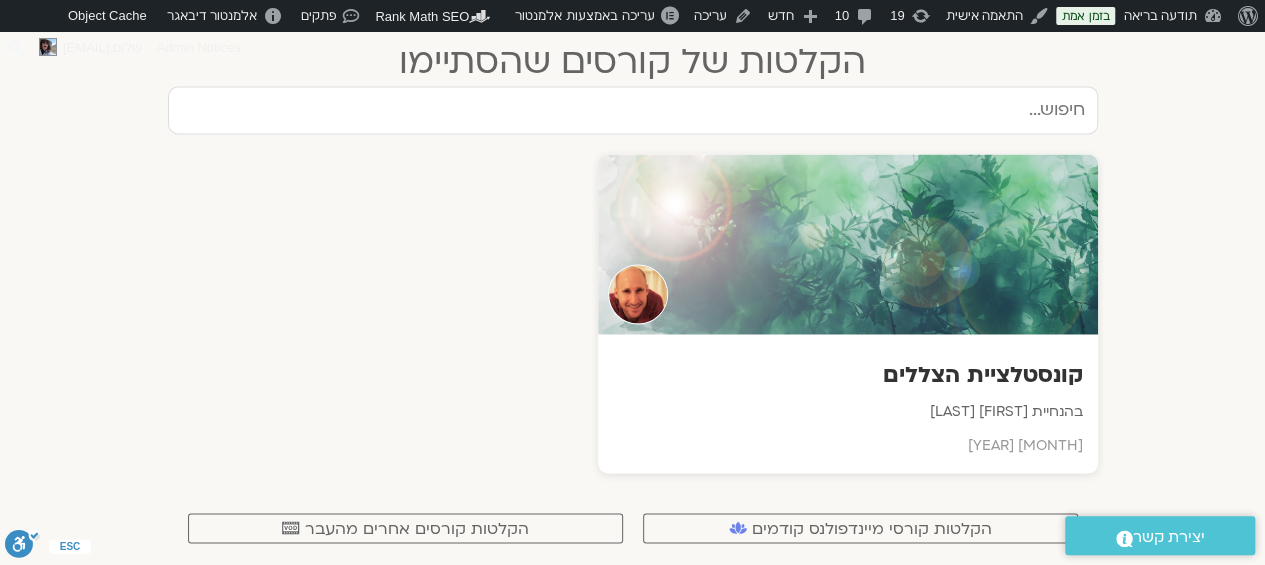 scroll, scrollTop: 1600, scrollLeft: 0, axis: vertical 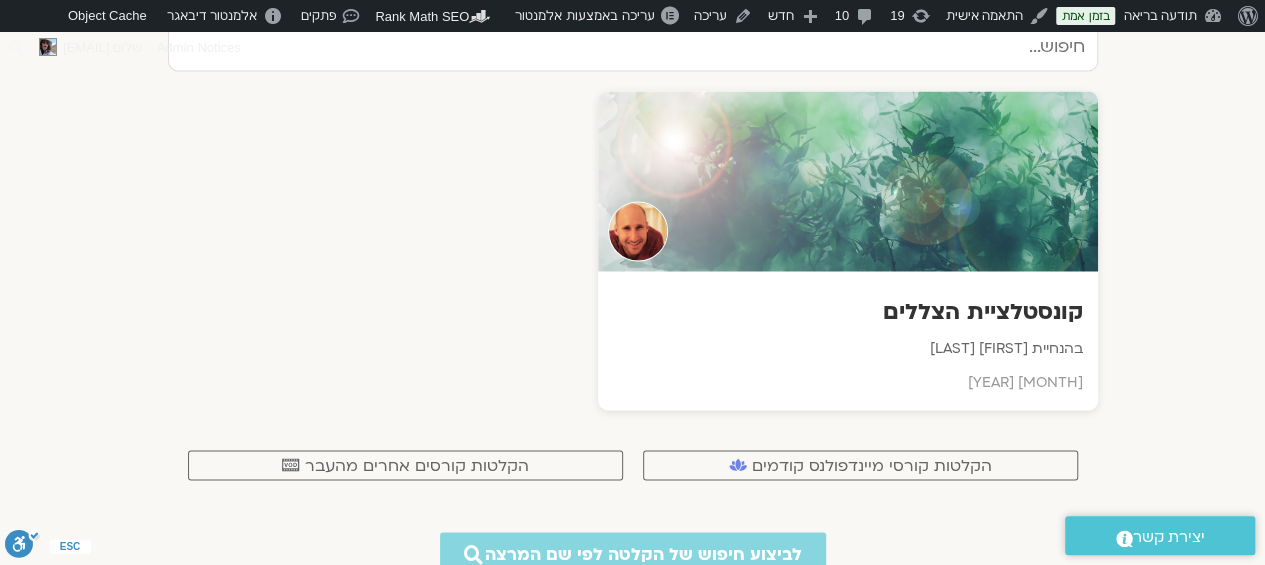 type on "קונסטל" 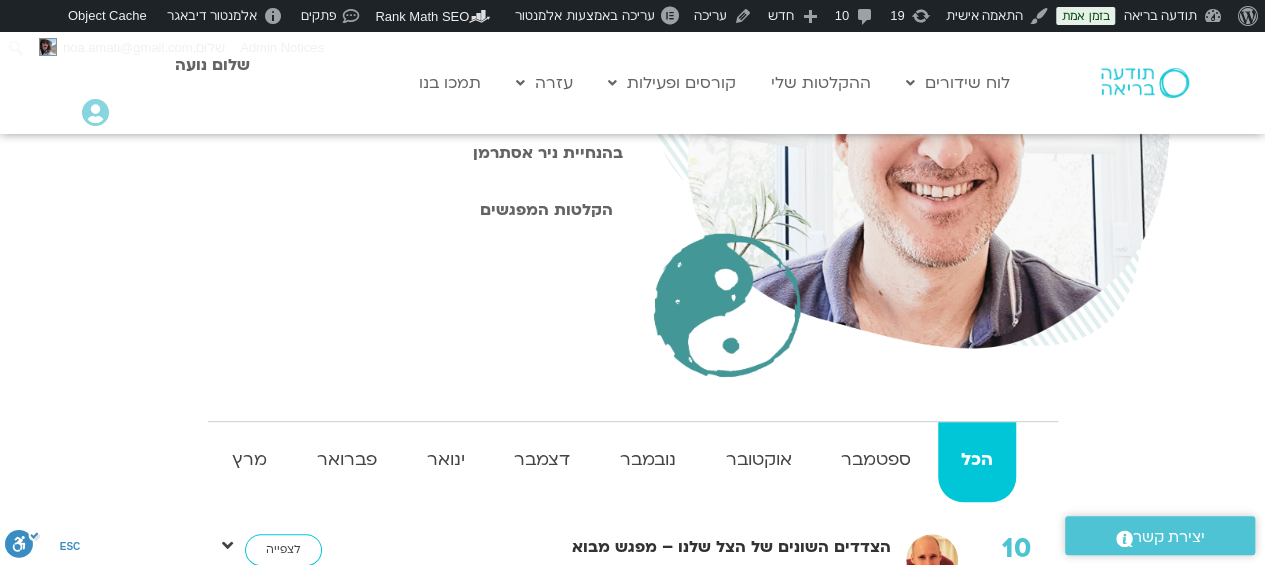 scroll, scrollTop: 300, scrollLeft: 0, axis: vertical 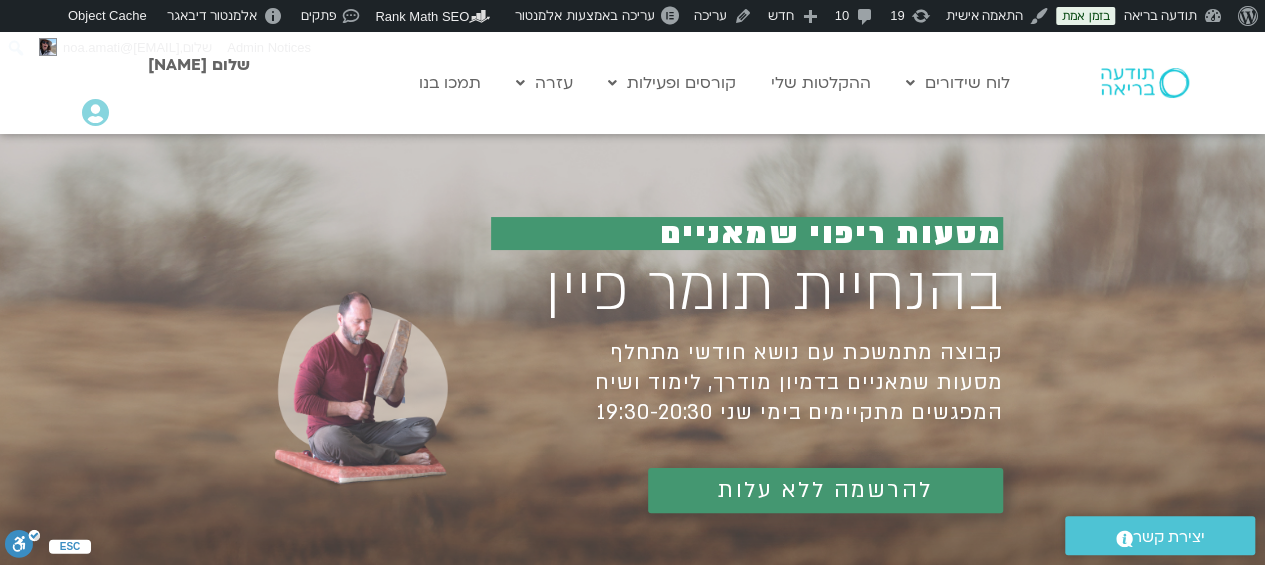 click on "קבוצה מתמשכת עם נושא חודשי מתחלף   מסעות שמאניים בדמיון מודרך, לימוד ושיח
המפגשים מתקיימים בימי שני 19:30-20:30" at bounding box center [746, 383] 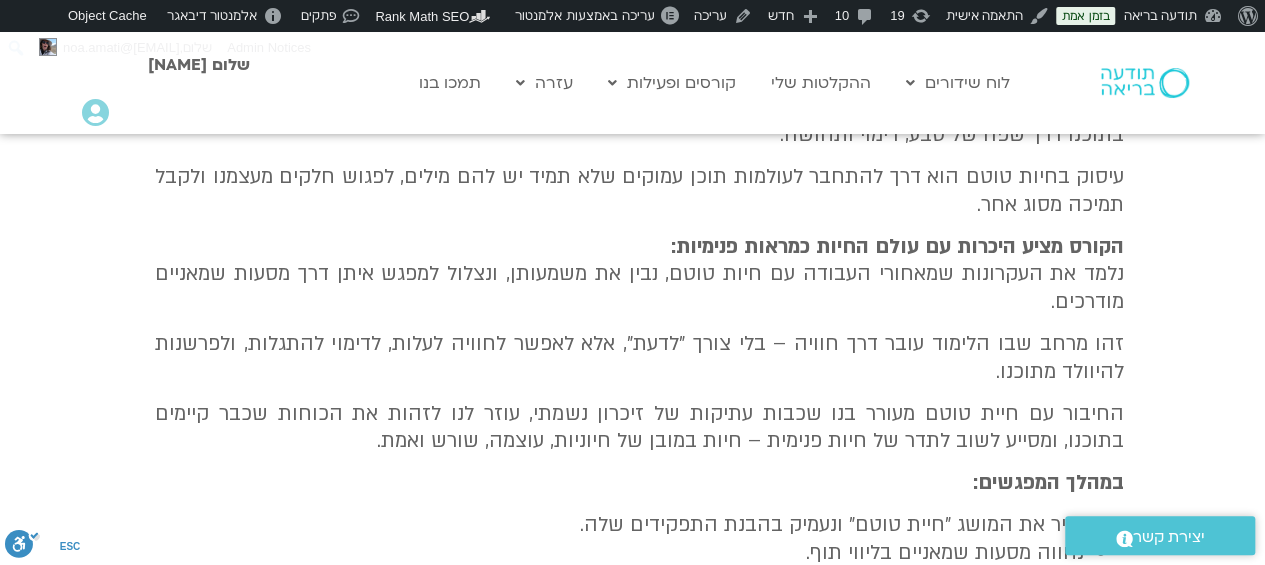 scroll, scrollTop: 2100, scrollLeft: 0, axis: vertical 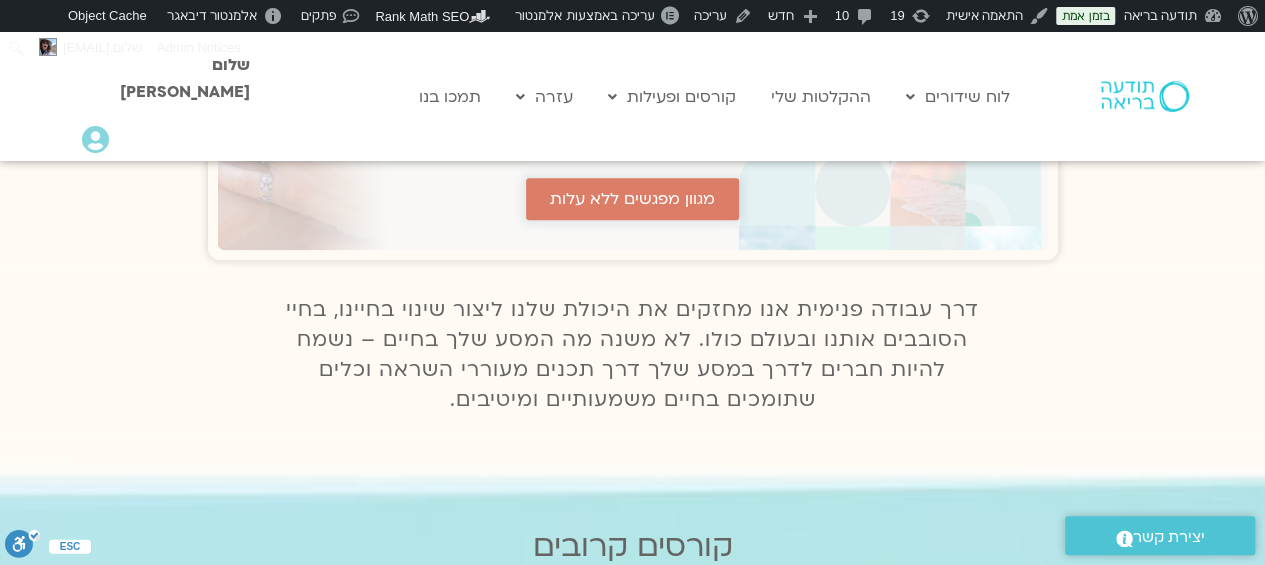 click on "מגוון מפגשים ללא עלות" at bounding box center (632, 199) 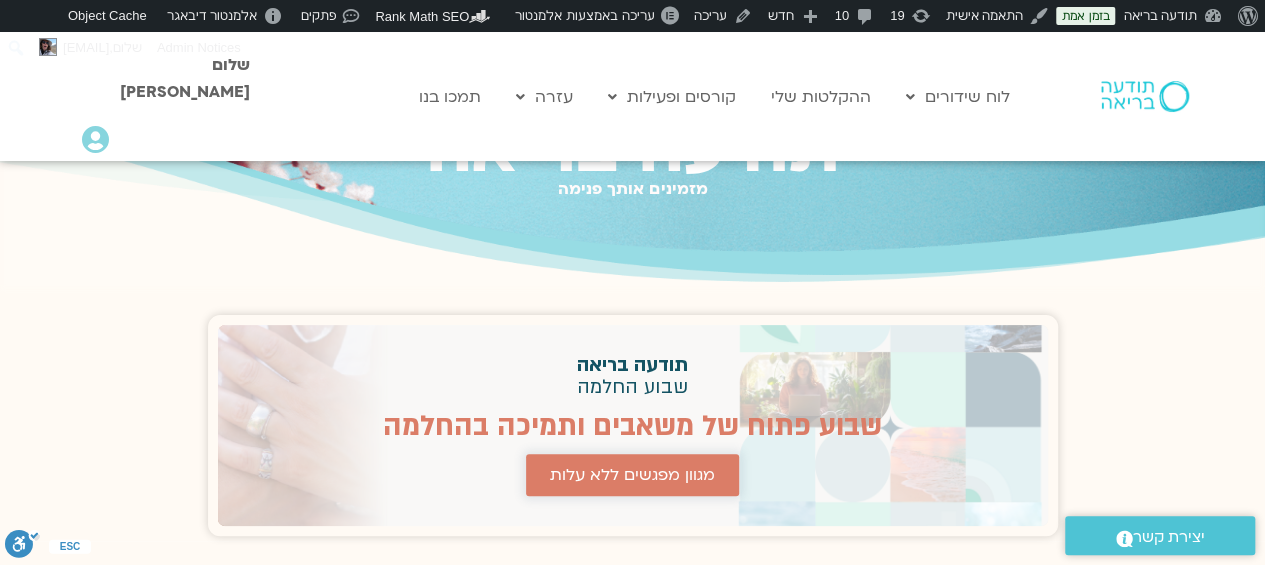 scroll, scrollTop: 200, scrollLeft: 0, axis: vertical 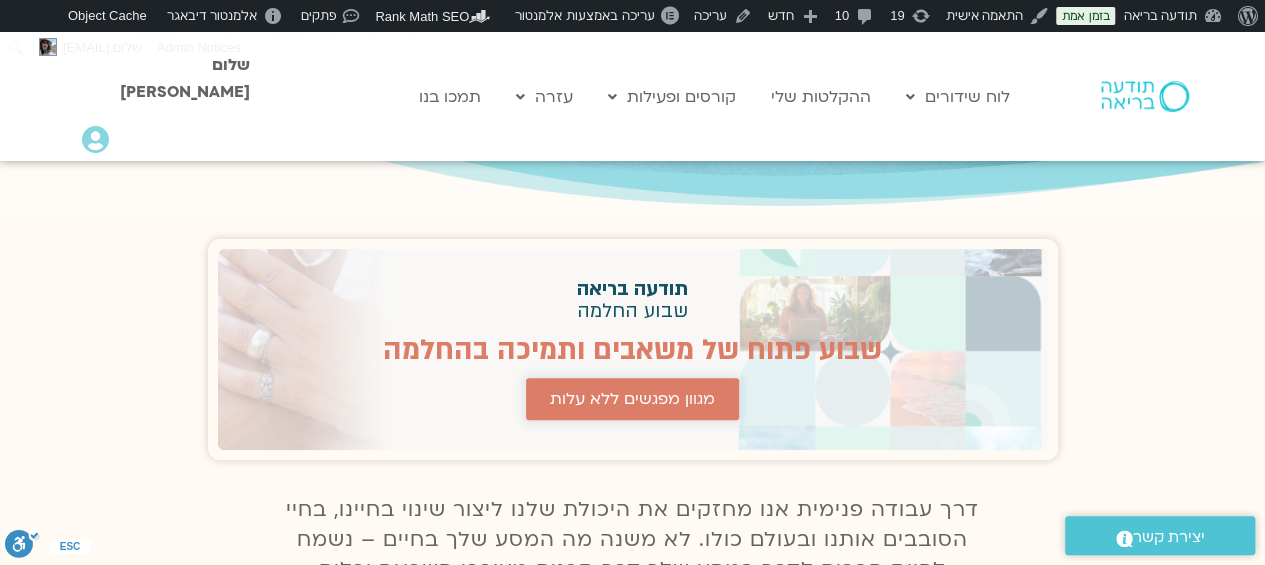 click on "מגוון מפגשים ללא עלות" at bounding box center (632, 399) 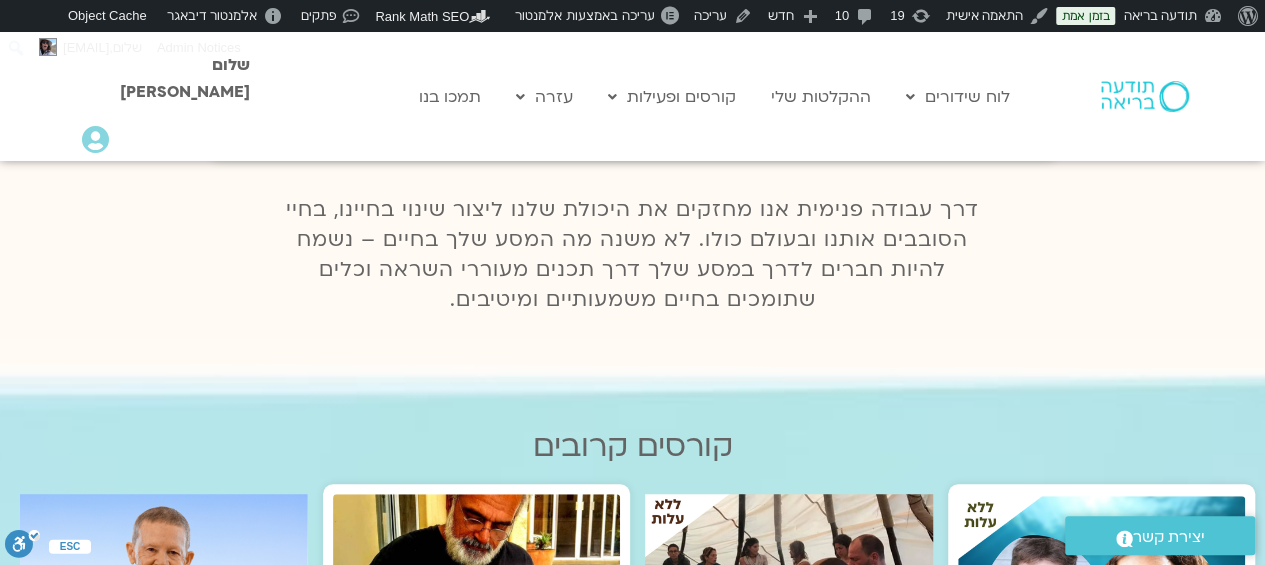 scroll, scrollTop: 200, scrollLeft: 0, axis: vertical 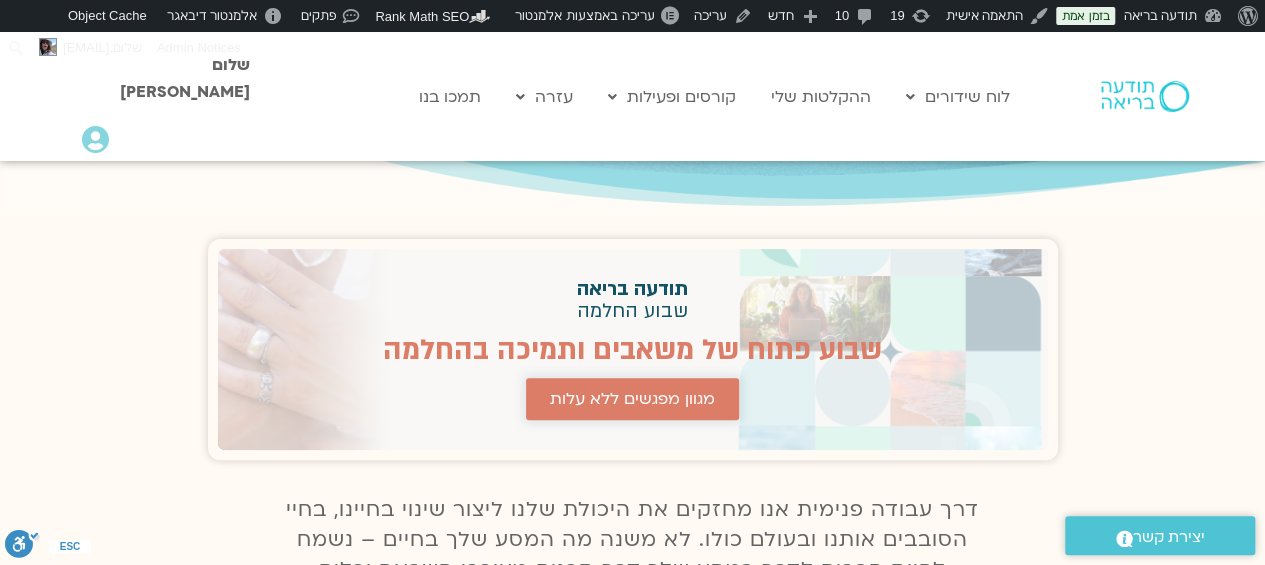 click on "מגוון מפגשים ללא עלות" at bounding box center (632, 399) 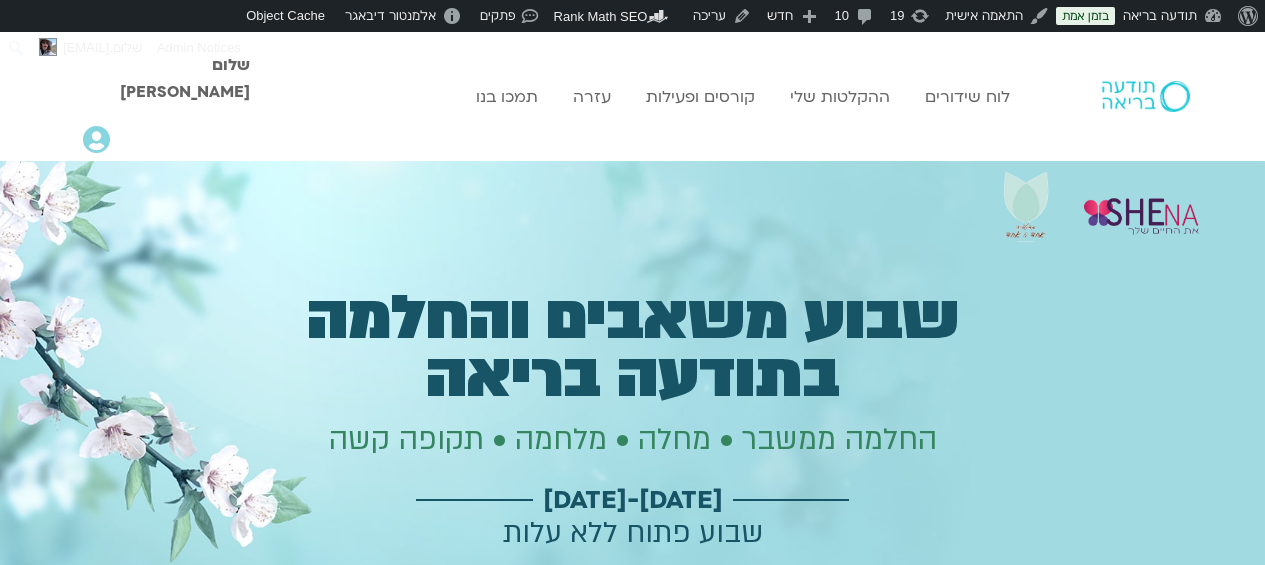 scroll, scrollTop: 0, scrollLeft: 0, axis: both 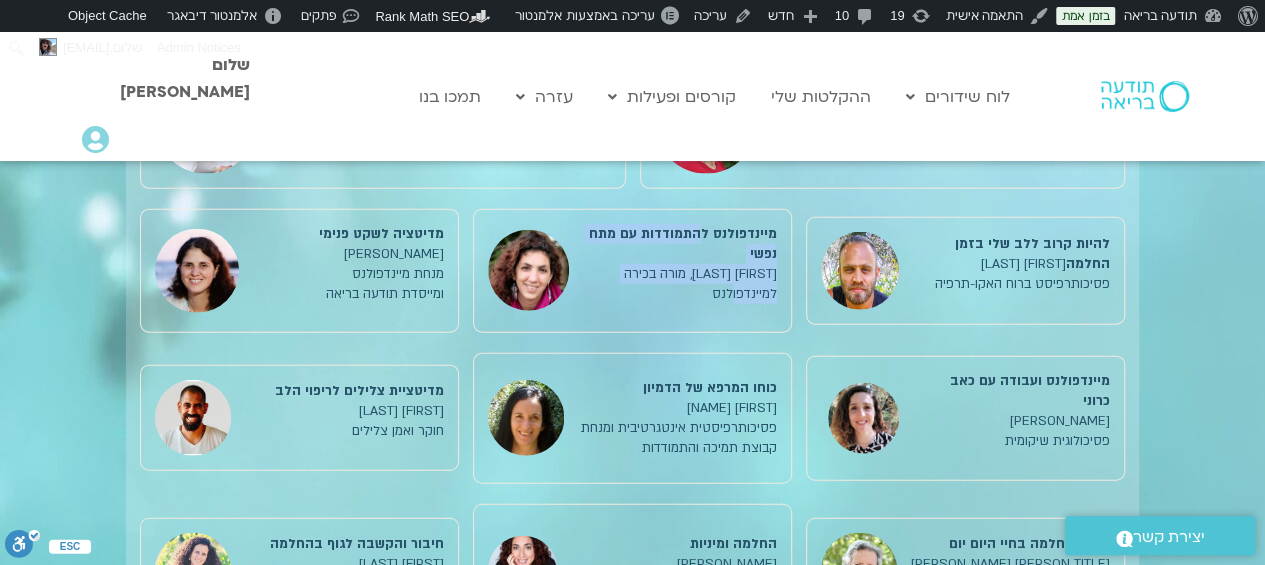 drag, startPoint x: 704, startPoint y: 203, endPoint x: 675, endPoint y: 273, distance: 75.76939 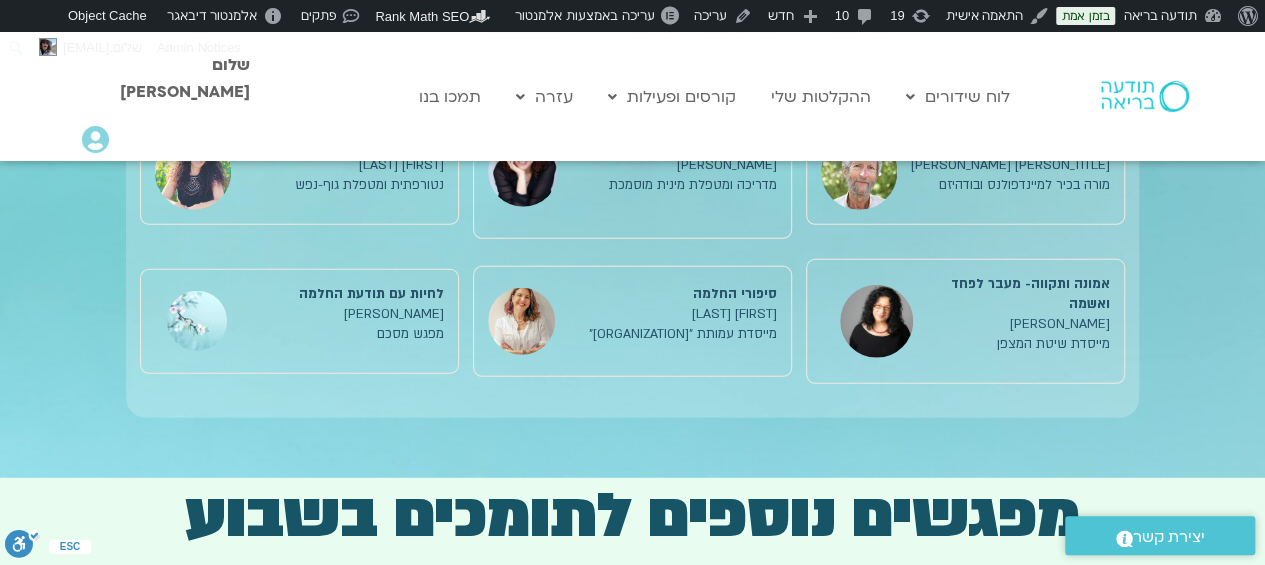 scroll, scrollTop: 2700, scrollLeft: 0, axis: vertical 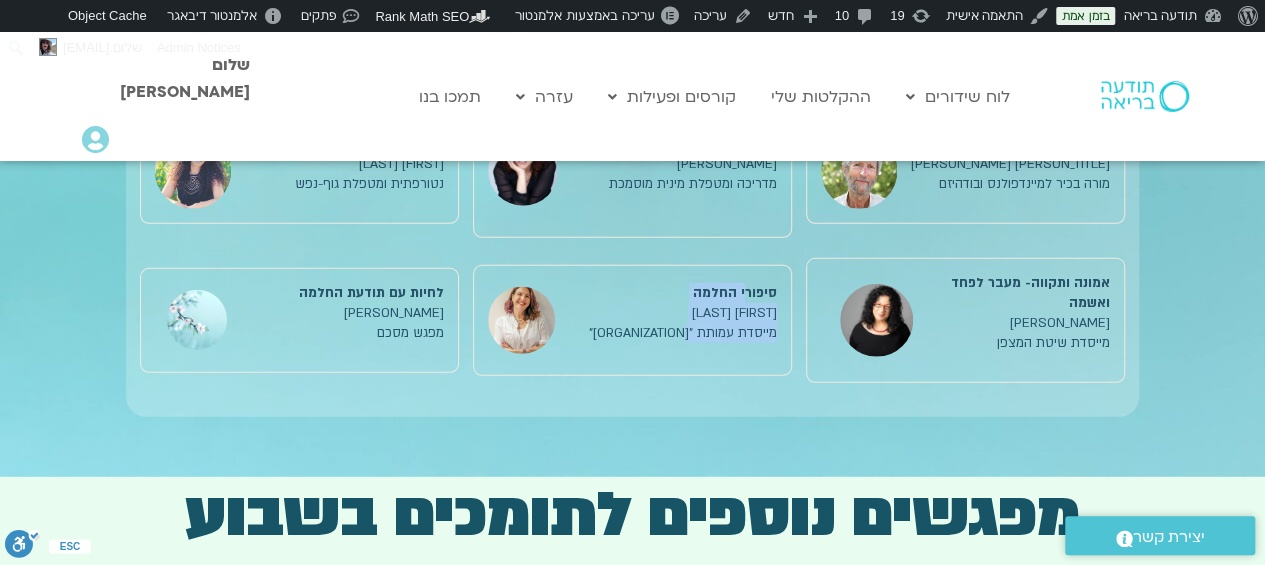 drag, startPoint x: 744, startPoint y: 258, endPoint x: 679, endPoint y: 299, distance: 76.8505 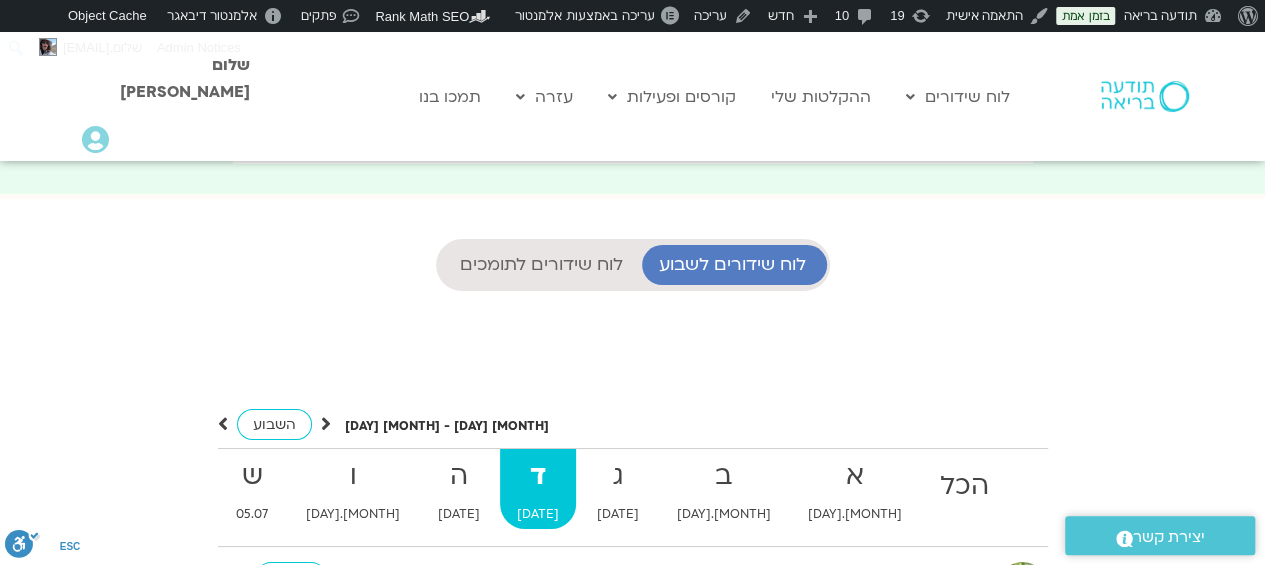 scroll, scrollTop: 3500, scrollLeft: 0, axis: vertical 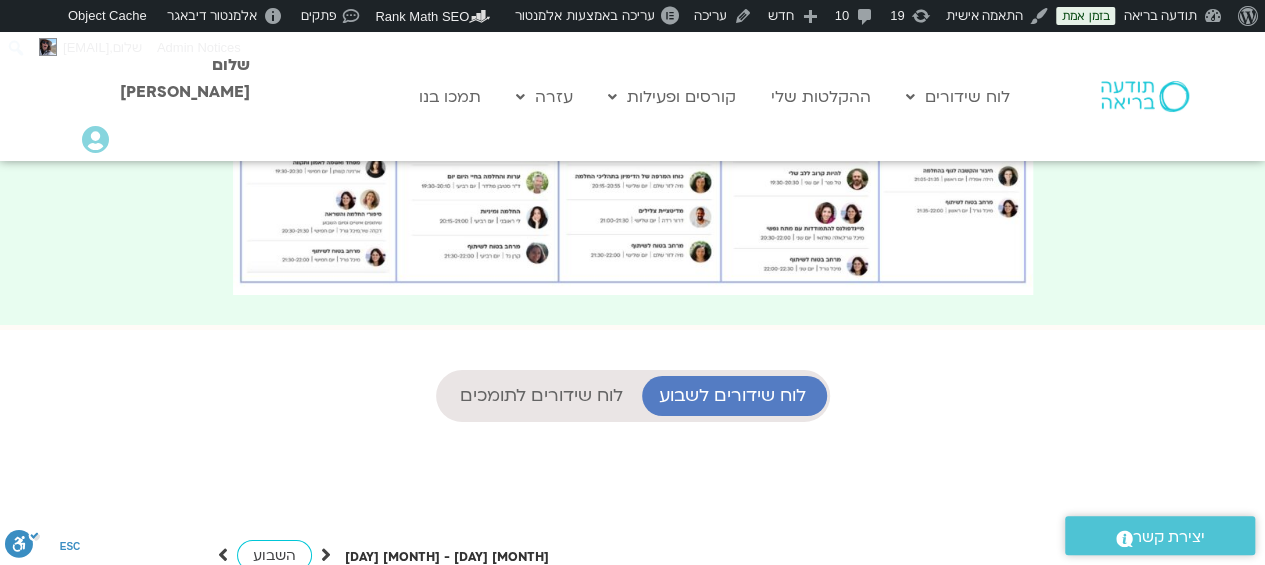 click on "לוח שידורים לתומכים" at bounding box center [541, 396] 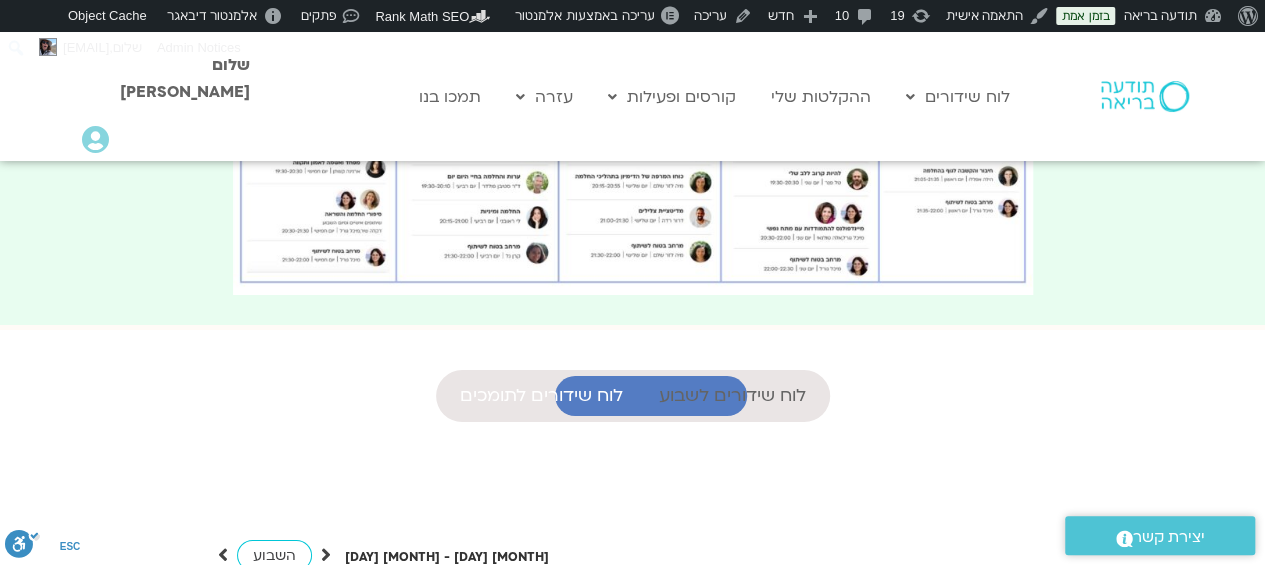 scroll, scrollTop: 16, scrollLeft: 0, axis: vertical 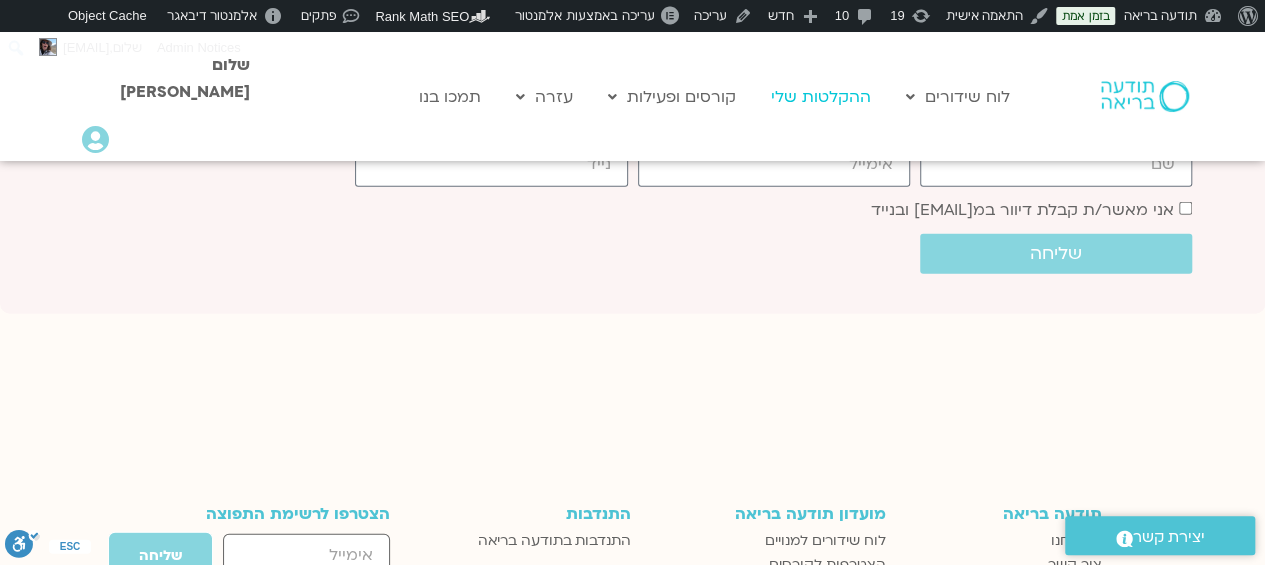 click on "ההקלטות שלי" at bounding box center (821, 97) 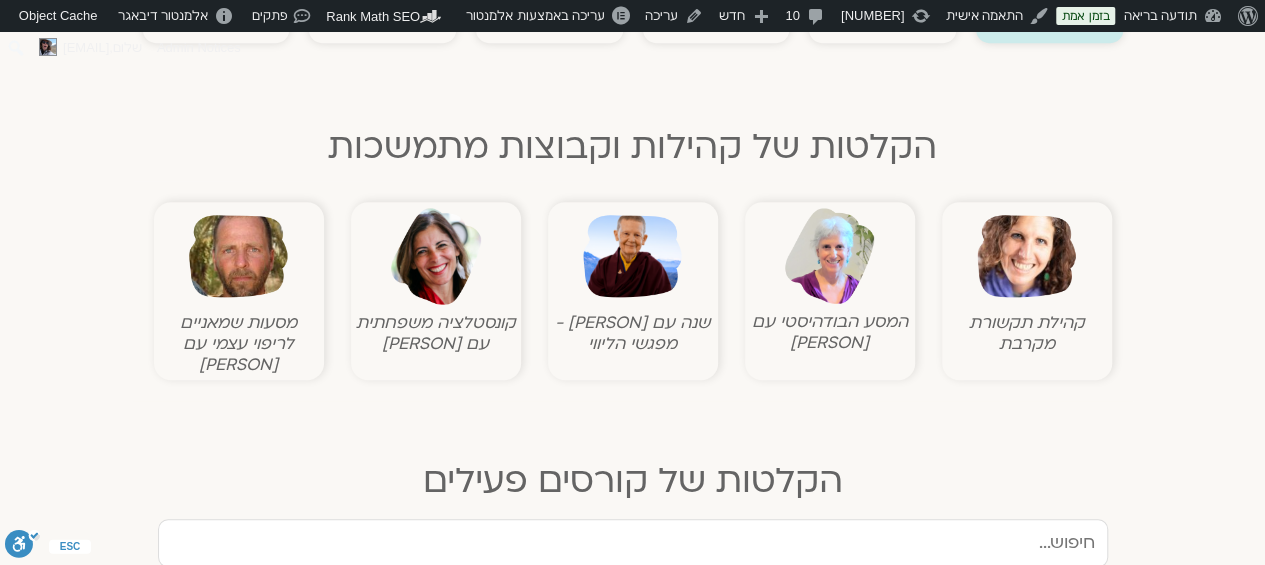 scroll, scrollTop: 0, scrollLeft: 0, axis: both 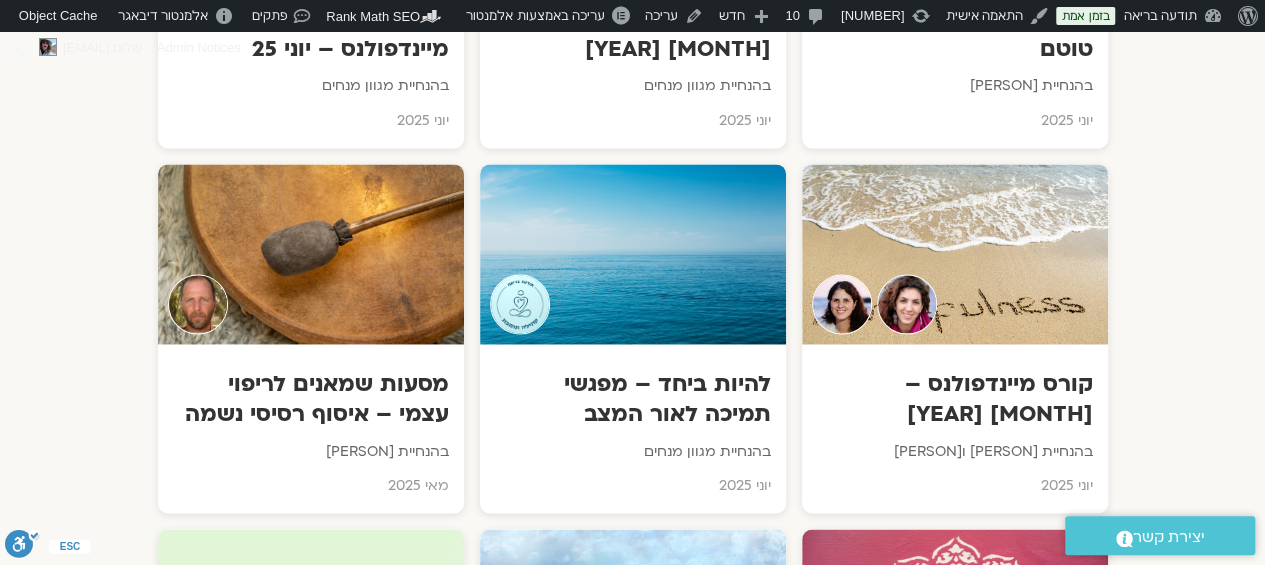 click at bounding box center [633, 254] 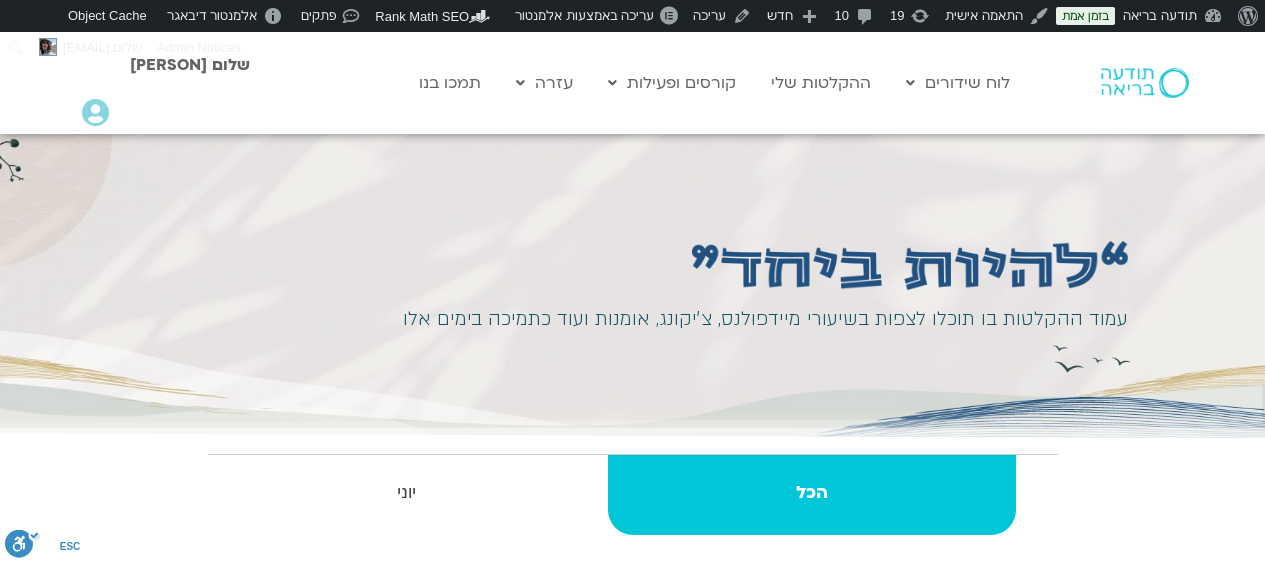 scroll, scrollTop: 300, scrollLeft: 0, axis: vertical 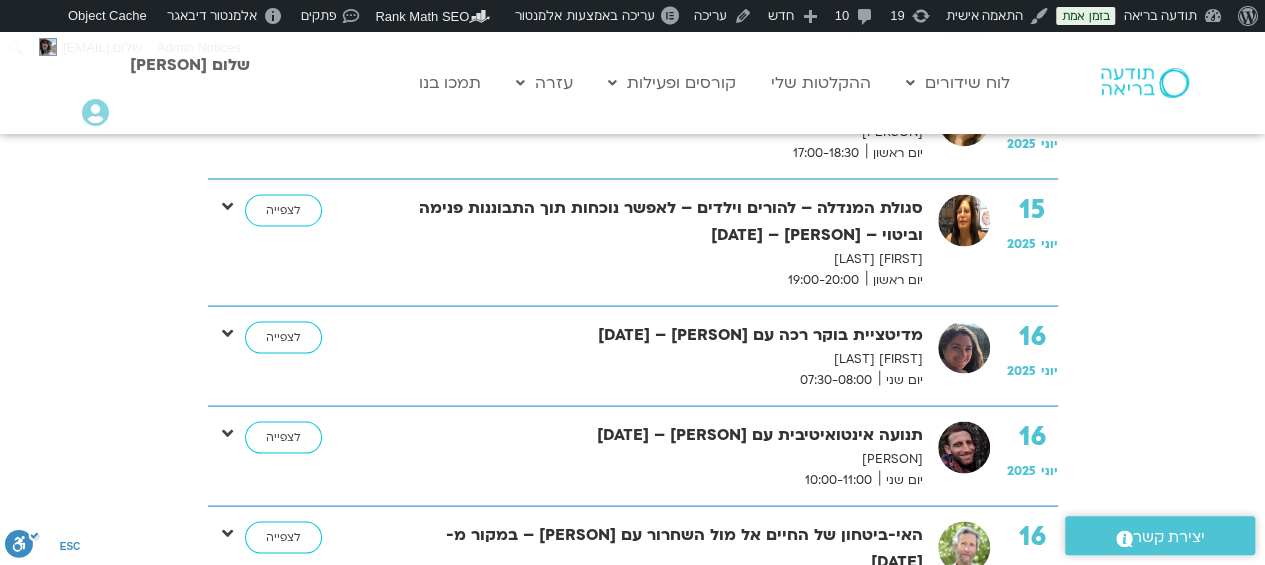click on "לוח שידורים יומי" at bounding box center [1006, 125] 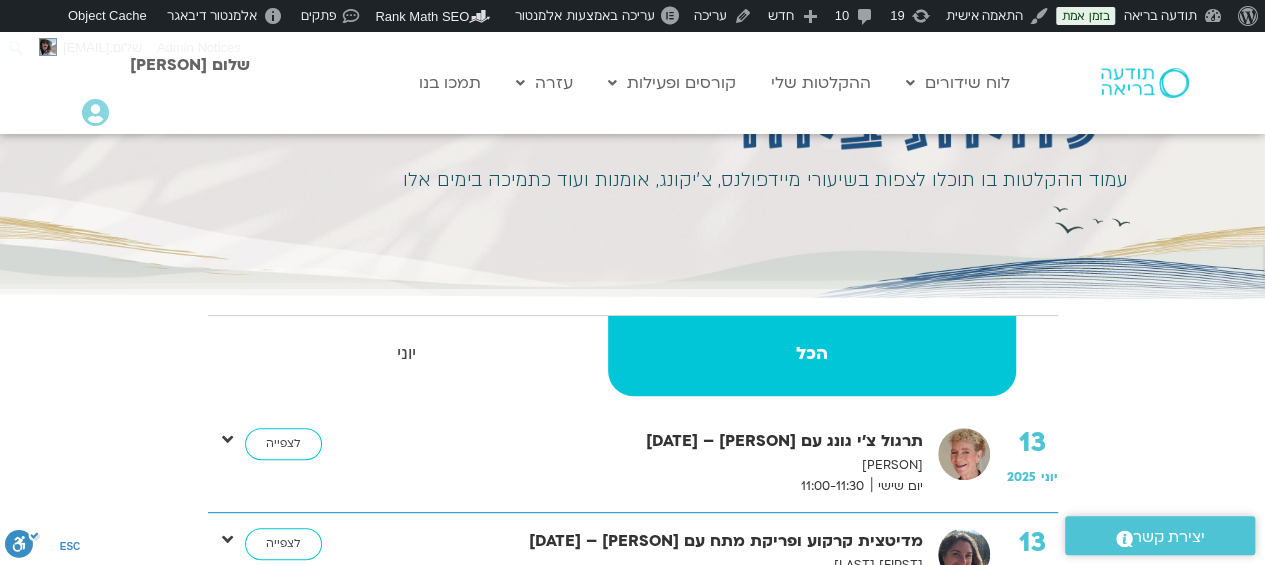 scroll, scrollTop: 0, scrollLeft: 0, axis: both 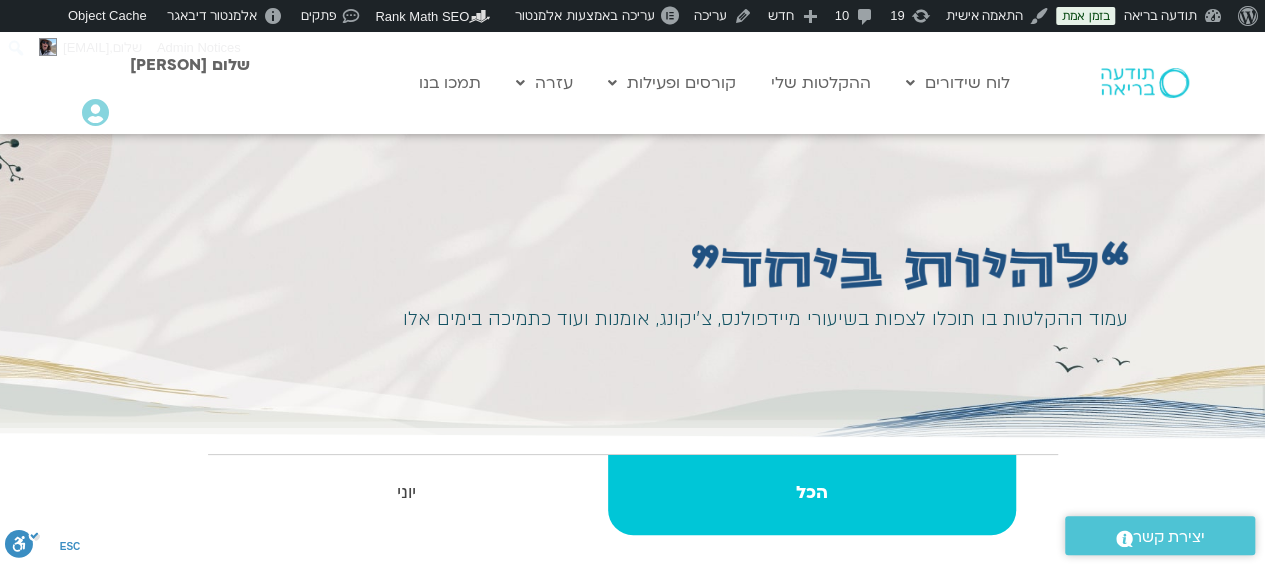 click at bounding box center (1145, 83) 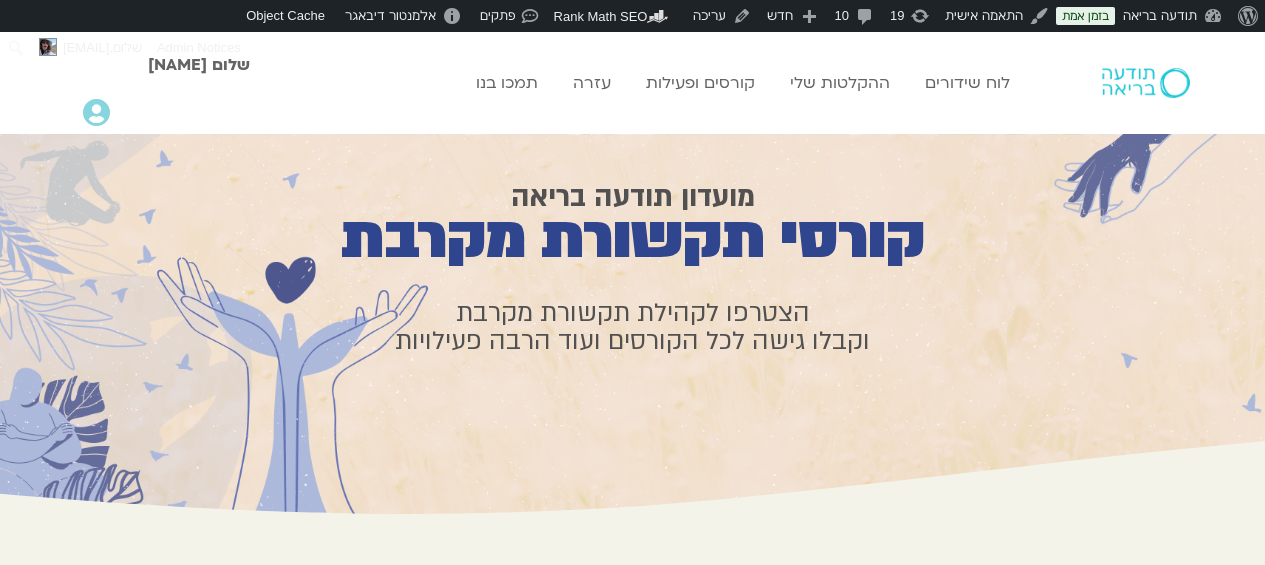 scroll, scrollTop: 0, scrollLeft: 0, axis: both 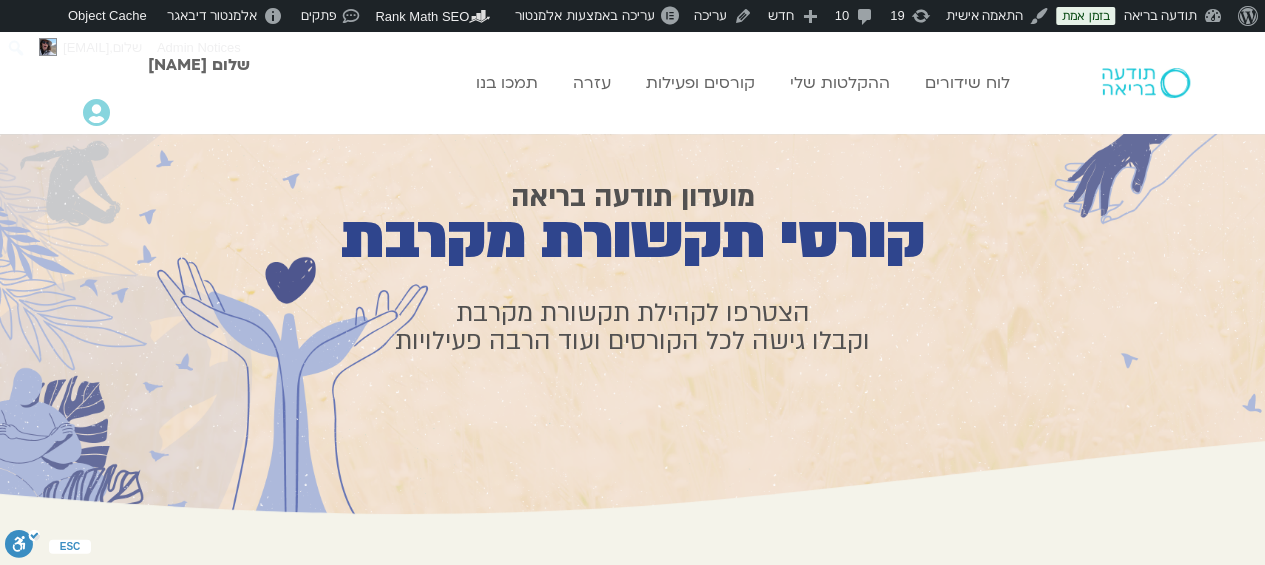 click on "הצטרפו לקהילת תקשורת מקרבת
וקבלו גישה לכל הקורסים ועוד הרבה פעילויות" at bounding box center [632, 327] 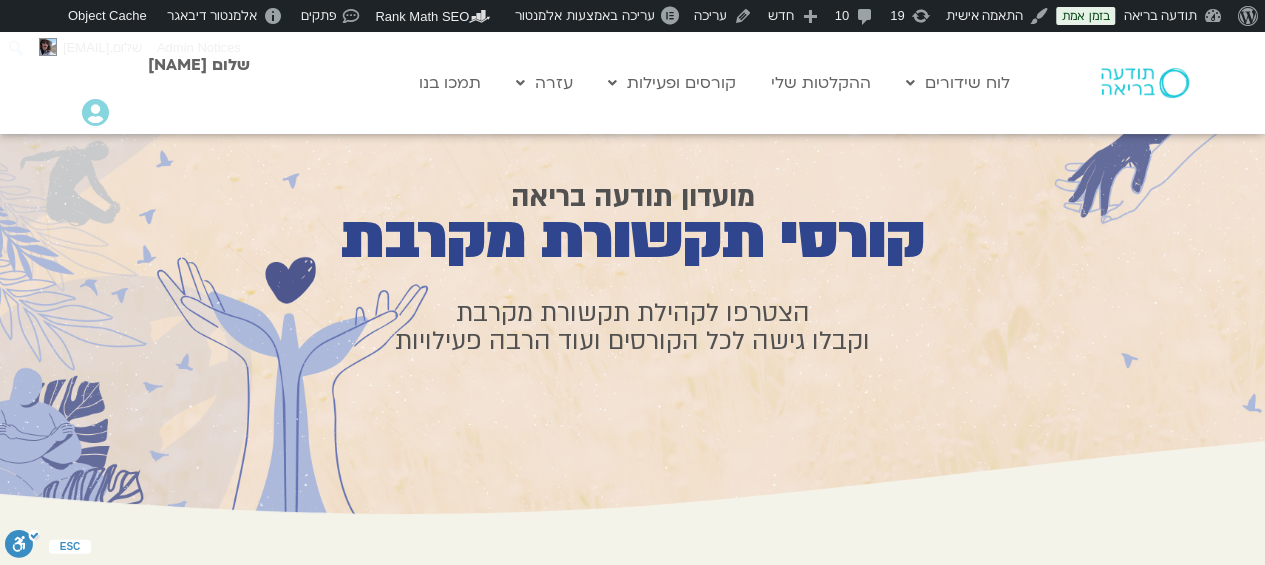 scroll, scrollTop: 74, scrollLeft: 0, axis: vertical 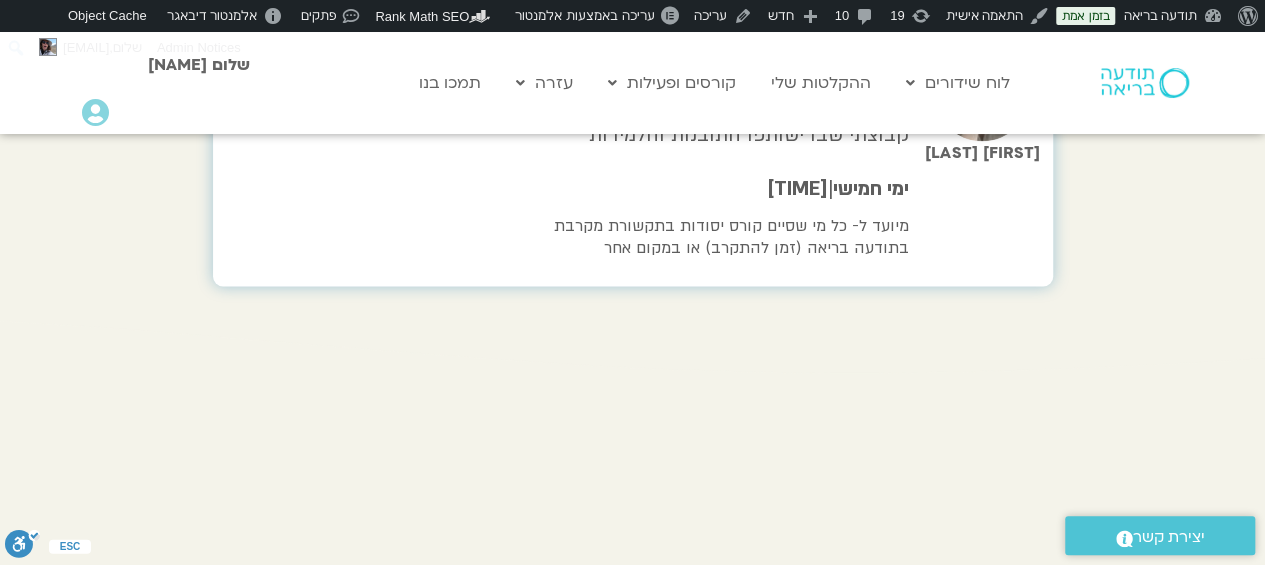 click at bounding box center (1145, 83) 